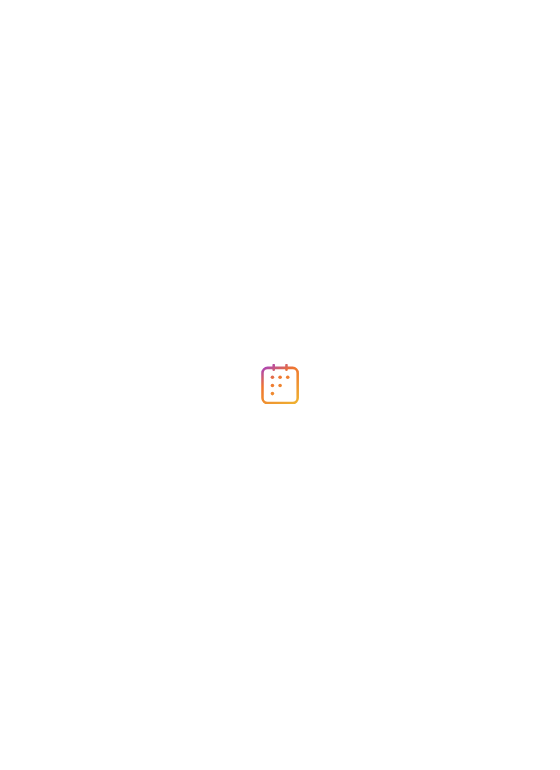 scroll, scrollTop: 0, scrollLeft: 0, axis: both 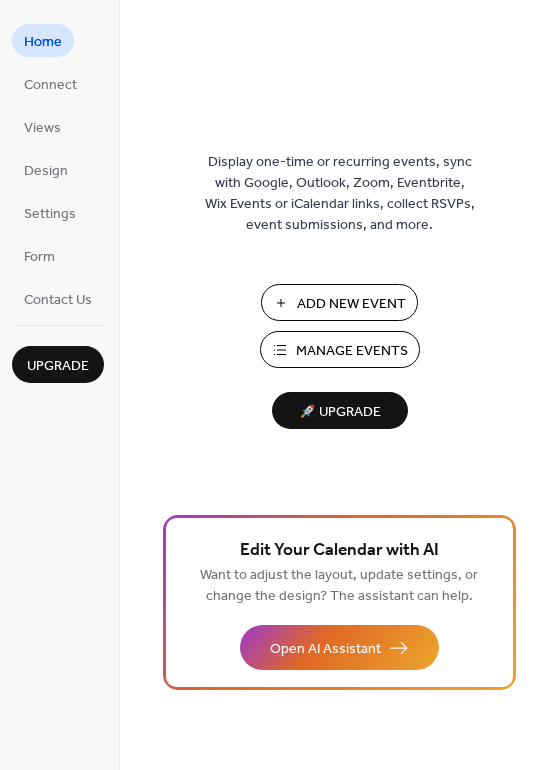 click on "Add New Event" at bounding box center (351, 304) 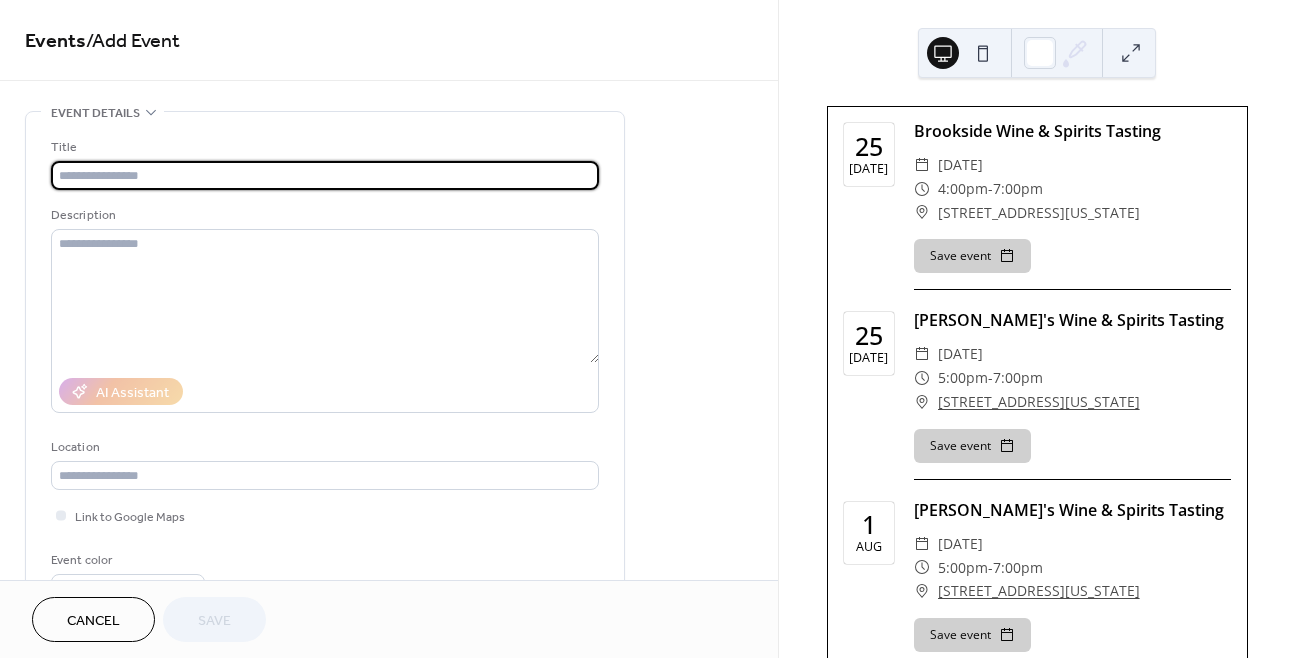 scroll, scrollTop: 0, scrollLeft: 0, axis: both 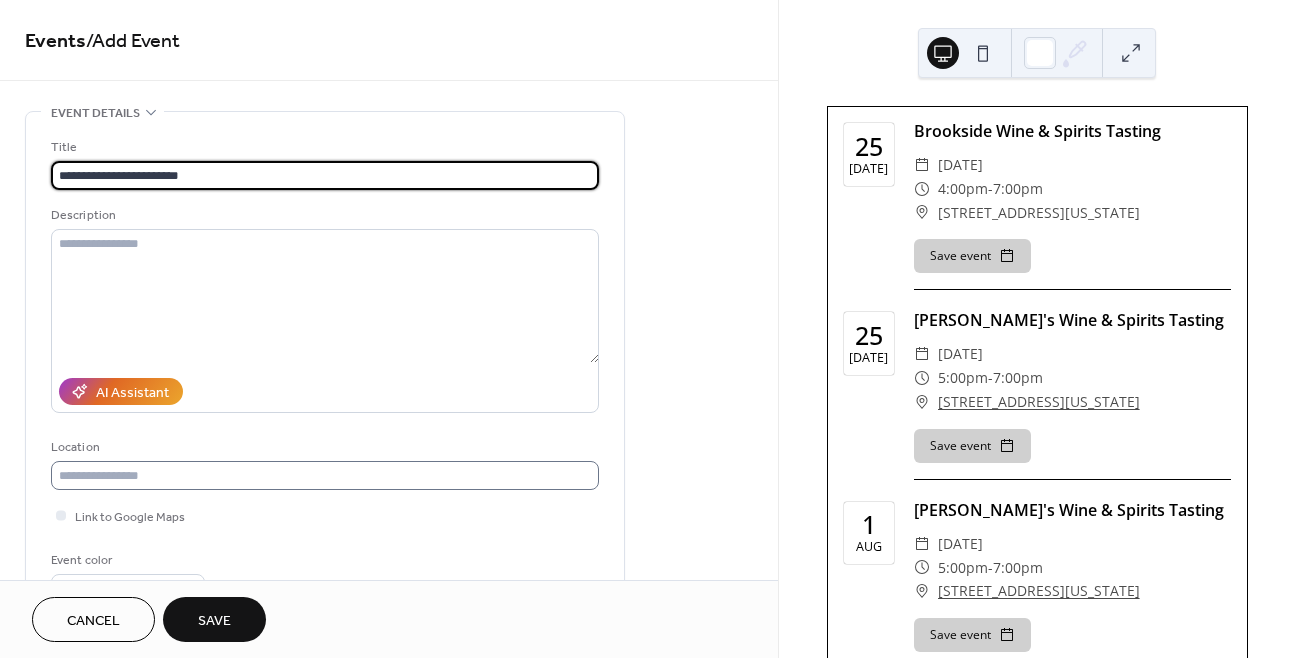 type on "**********" 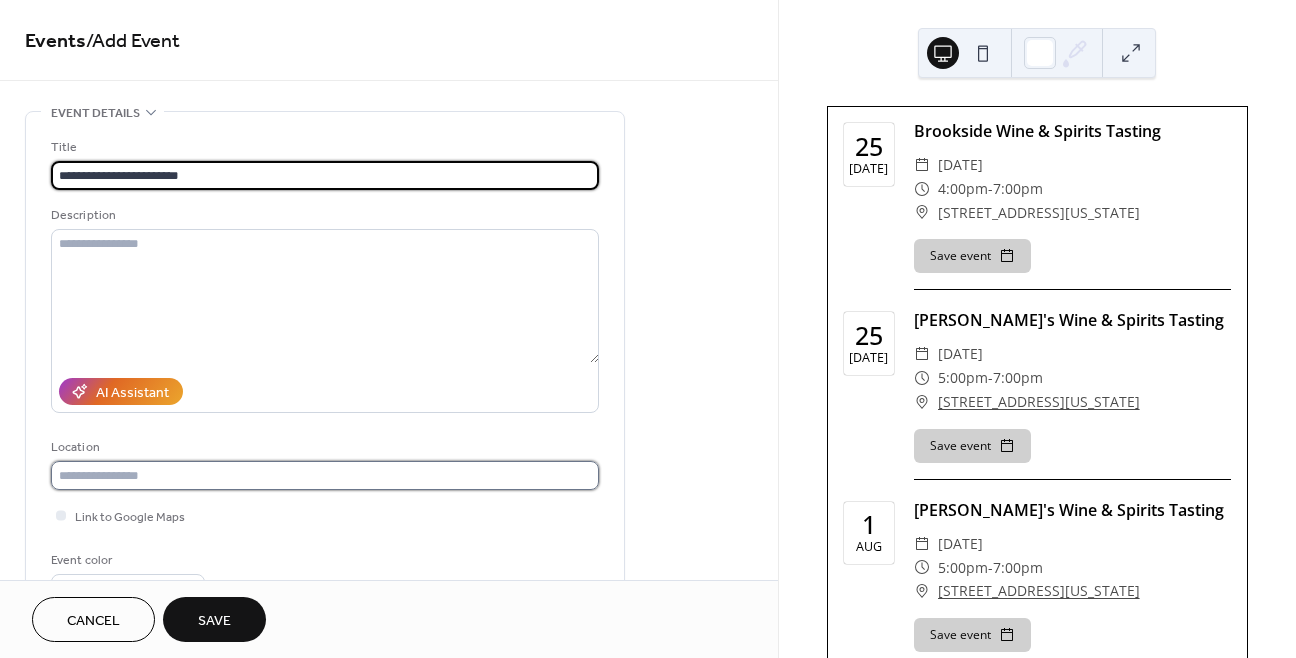 click at bounding box center (325, 475) 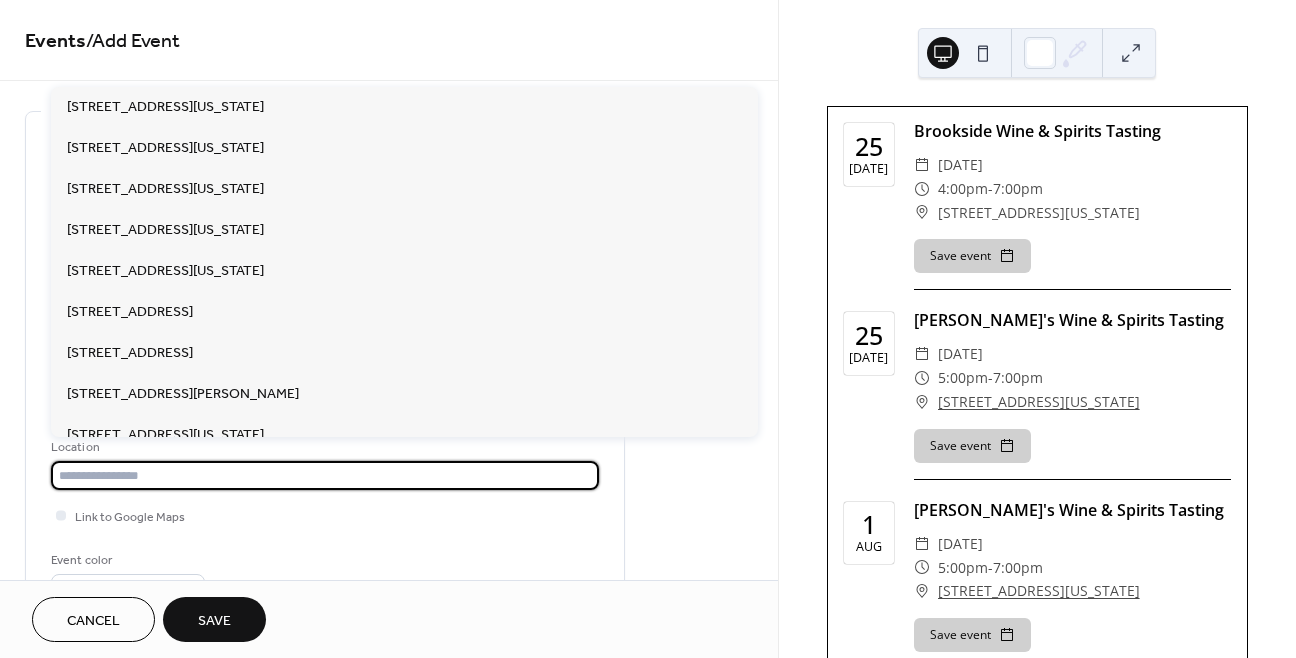 paste on "**********" 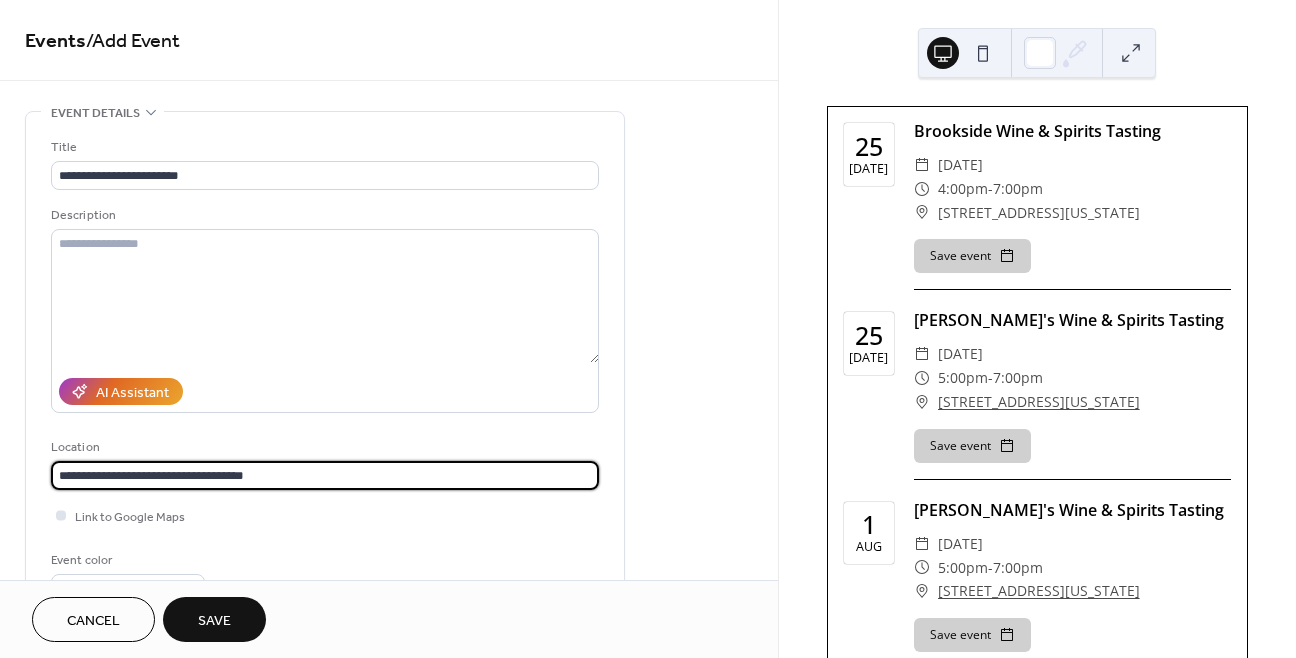 type on "**********" 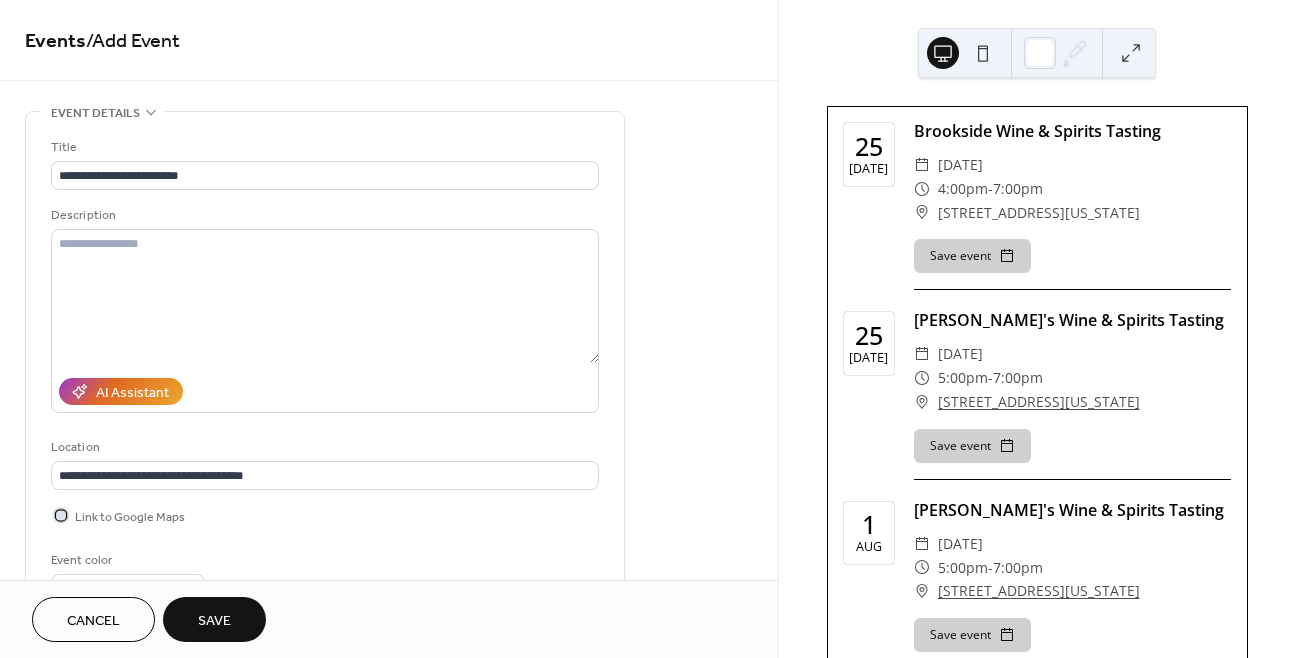 click on "Link to Google Maps" at bounding box center (130, 517) 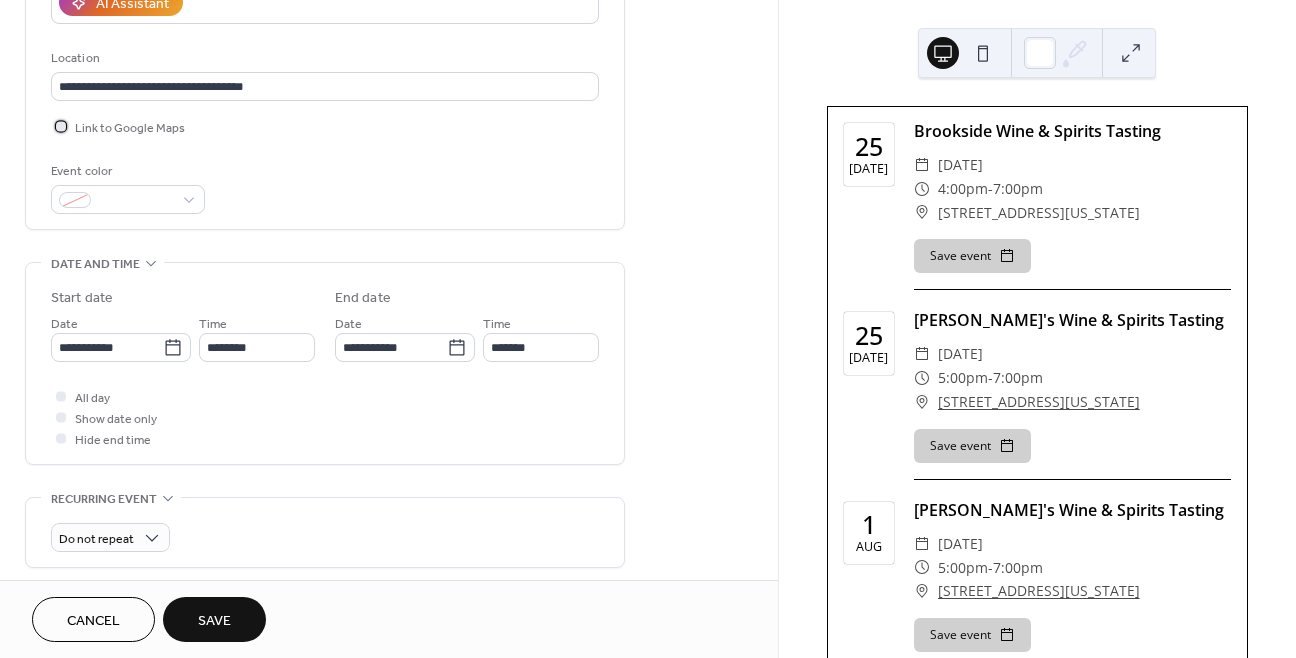 scroll, scrollTop: 392, scrollLeft: 0, axis: vertical 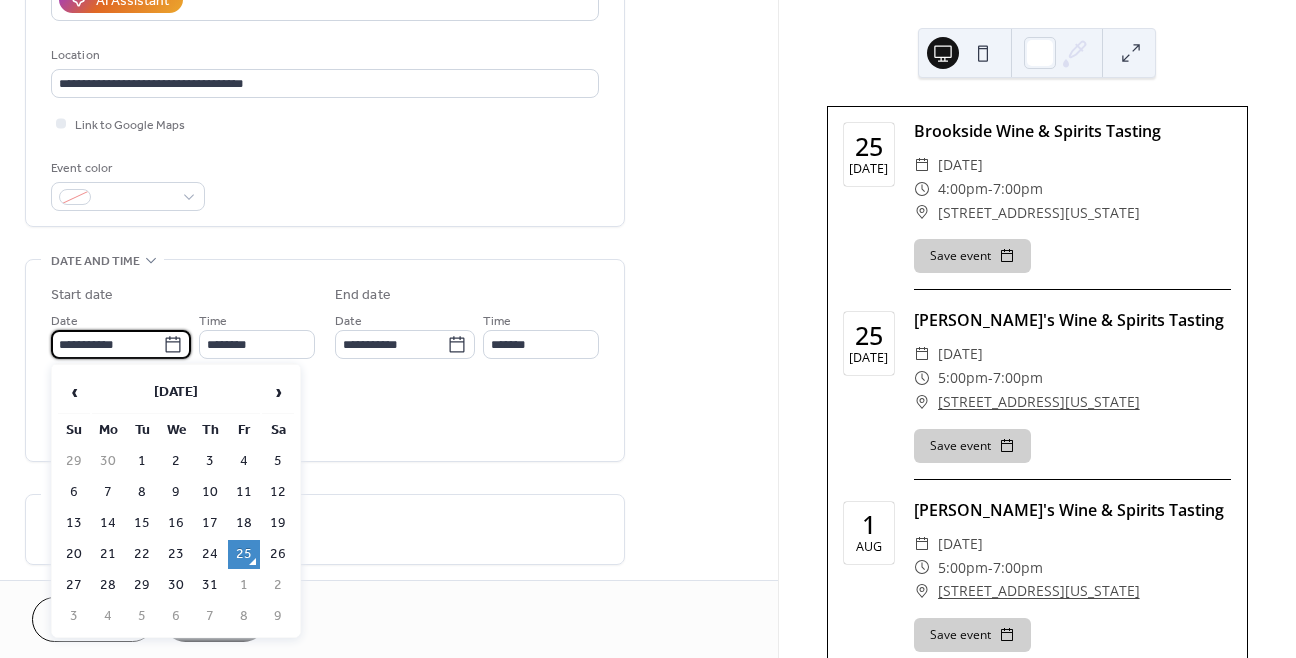 click on "**********" at bounding box center (107, 344) 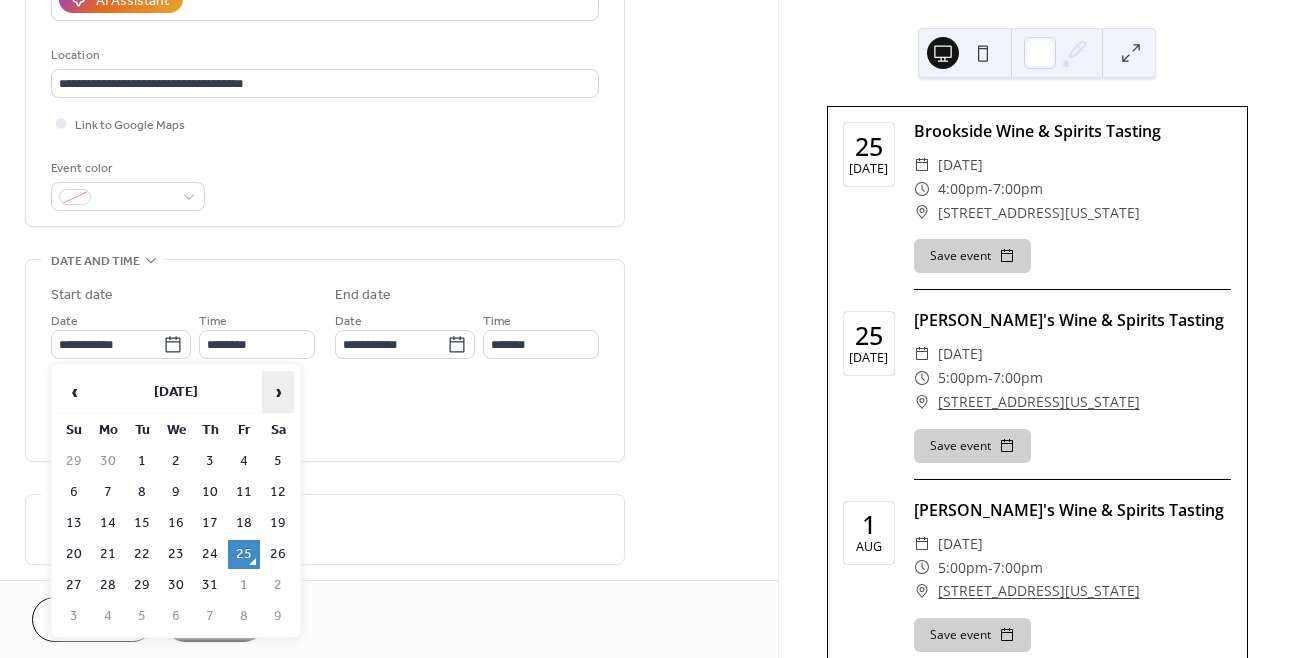 click on "›" at bounding box center (278, 392) 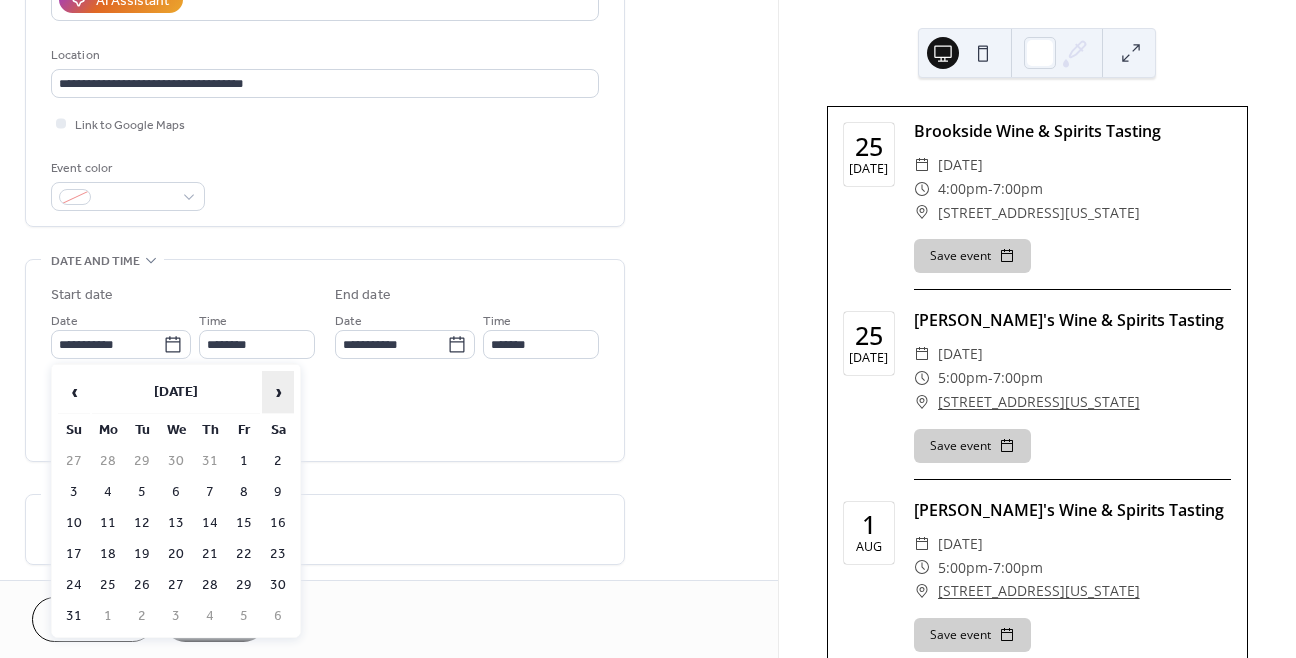 click on "›" at bounding box center [278, 392] 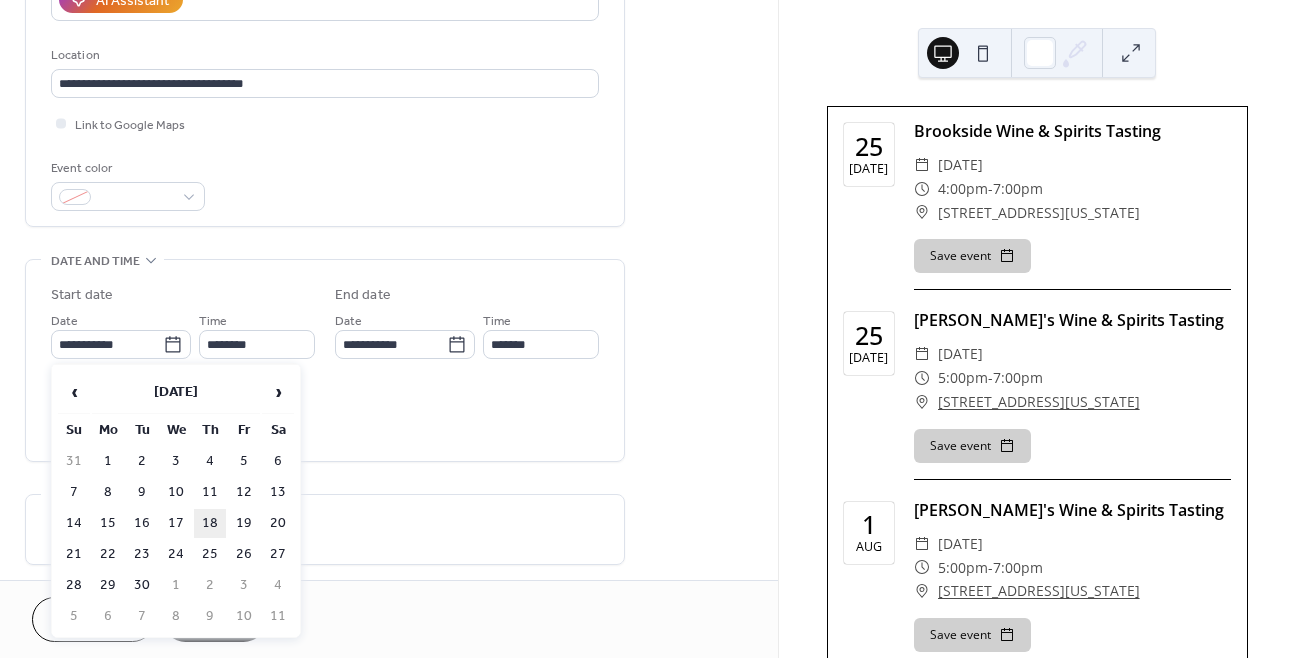 click on "18" at bounding box center (210, 523) 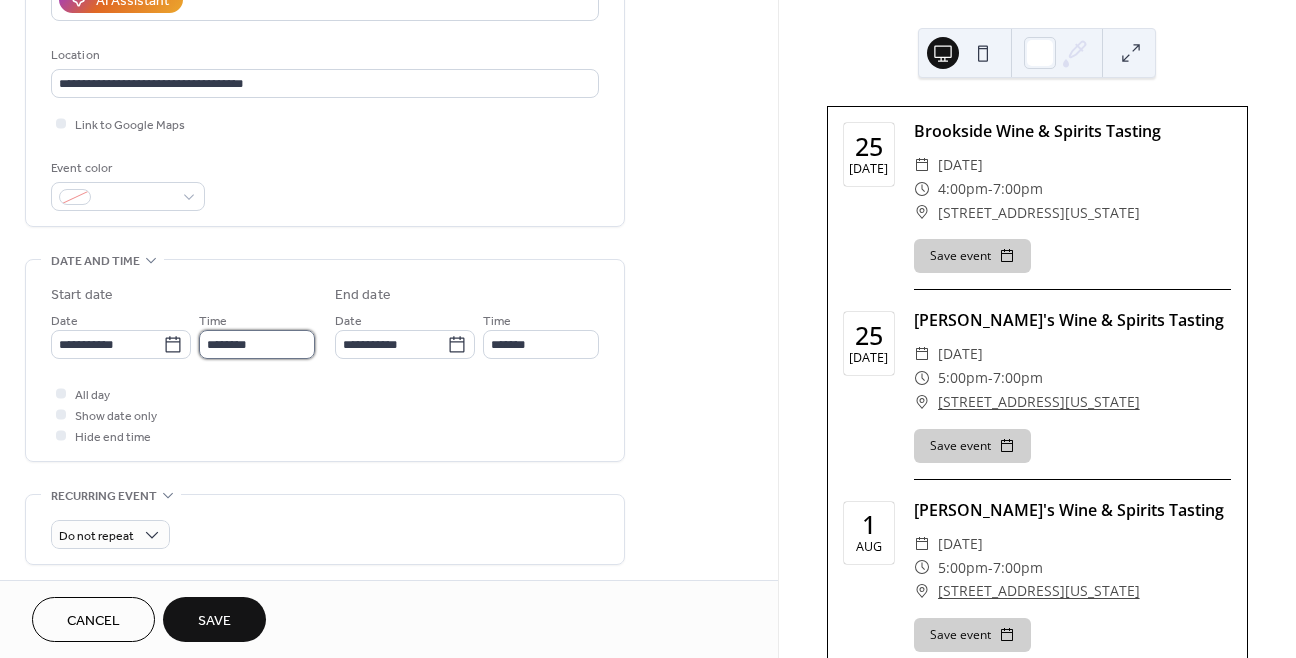 click on "********" at bounding box center [257, 344] 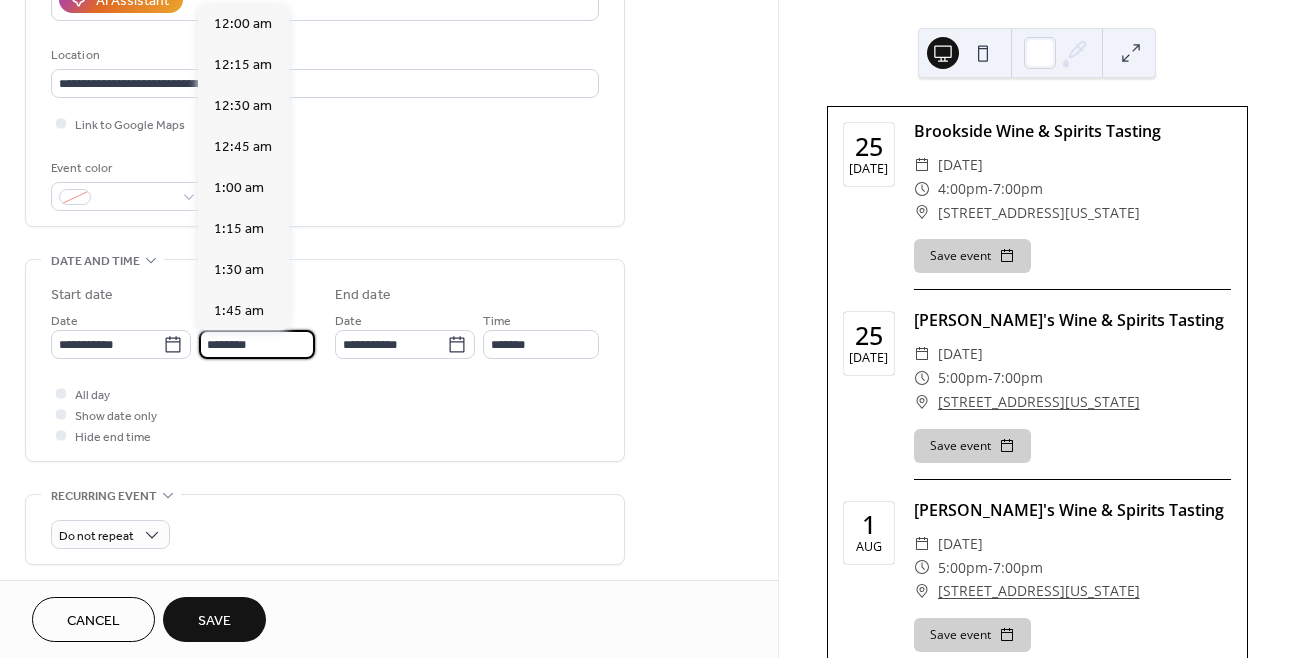 scroll, scrollTop: 1944, scrollLeft: 0, axis: vertical 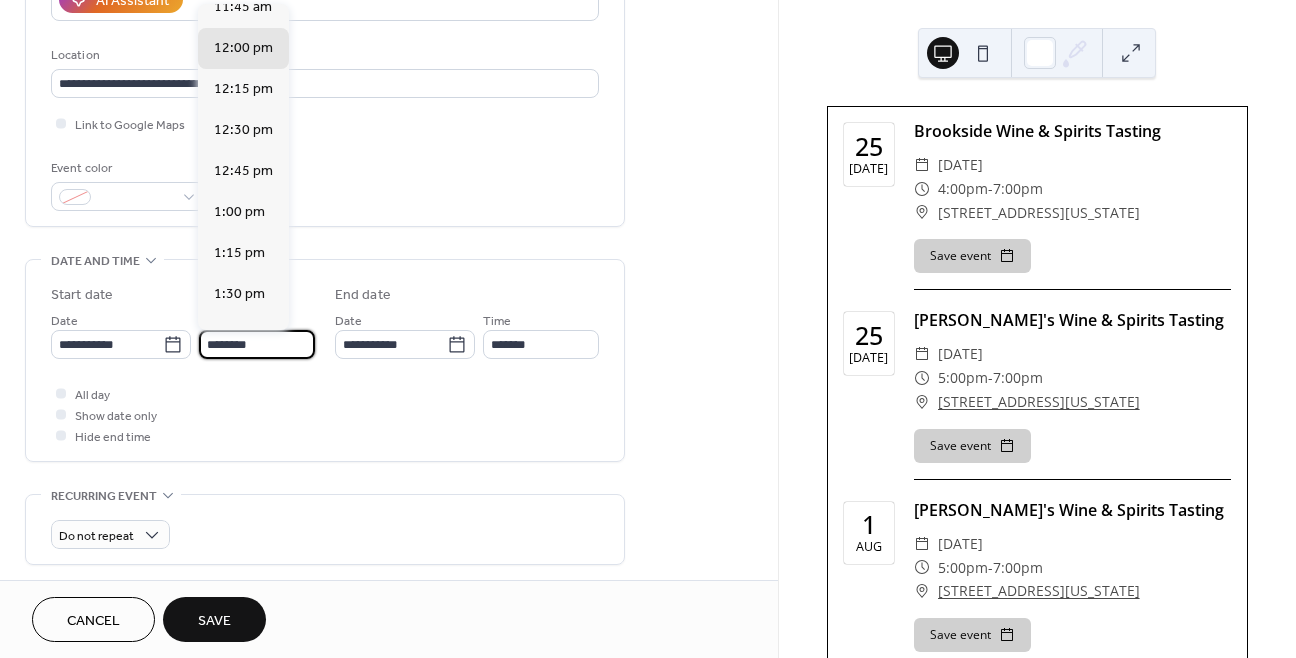 click on "********" at bounding box center [257, 344] 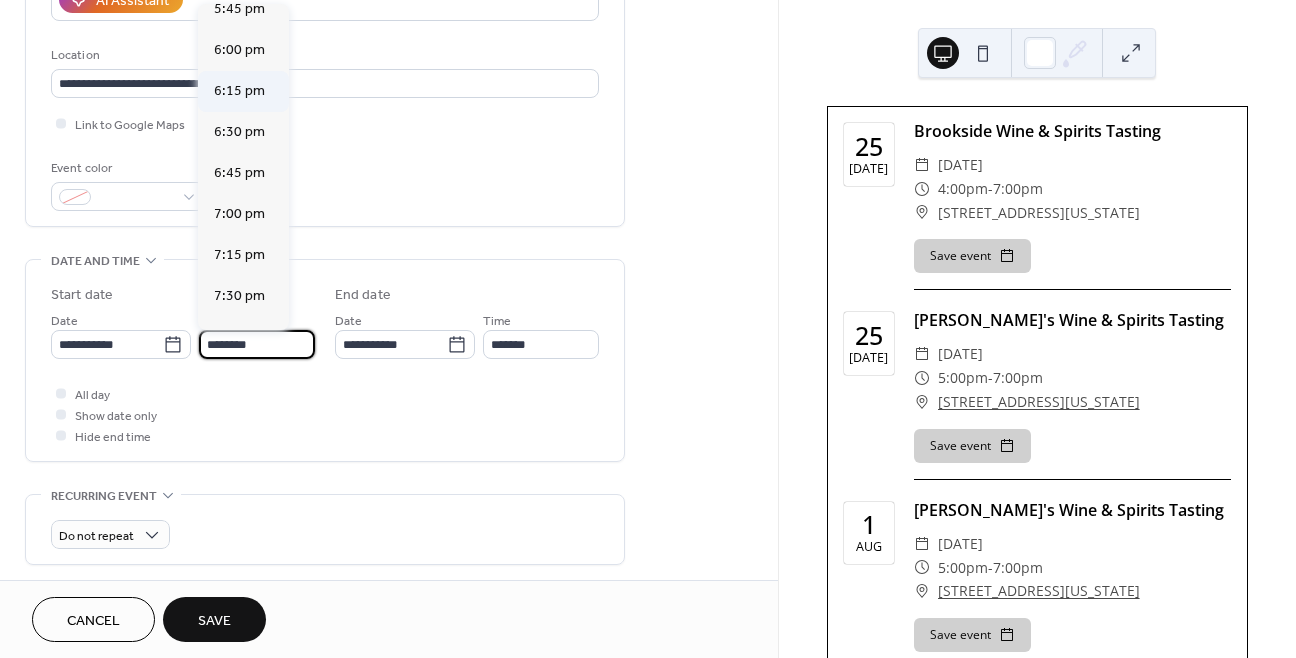 scroll, scrollTop: 2920, scrollLeft: 0, axis: vertical 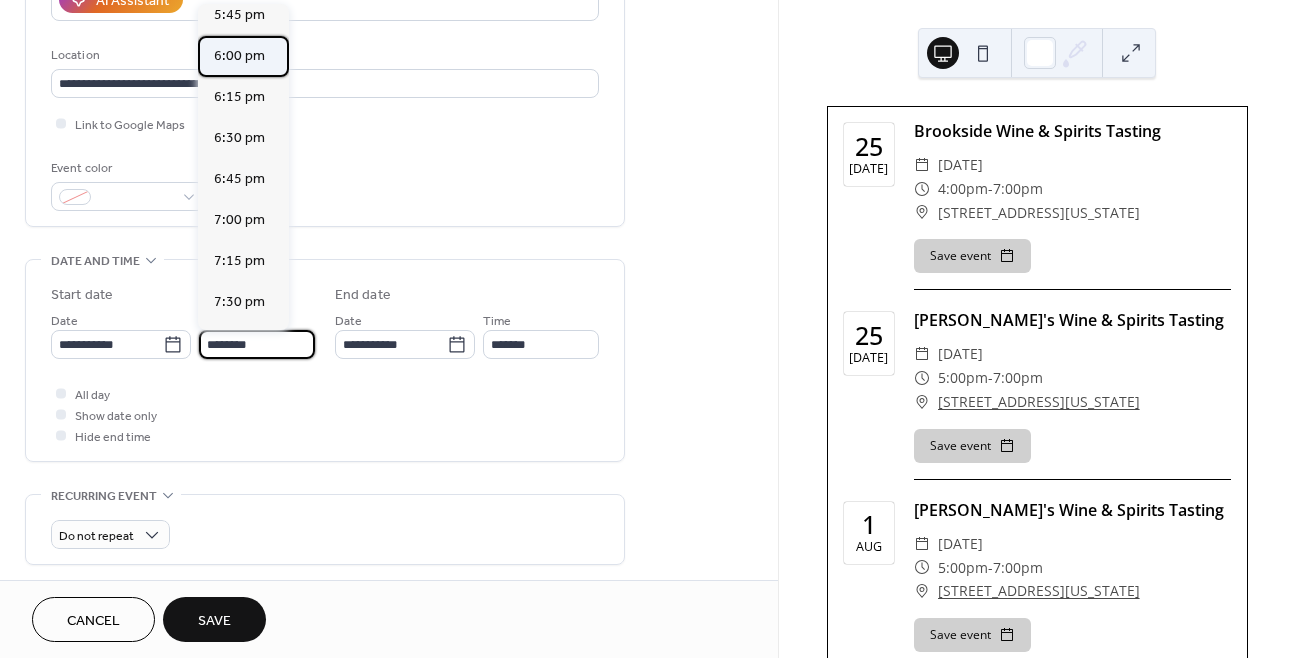 click on "6:00 pm" at bounding box center (239, 56) 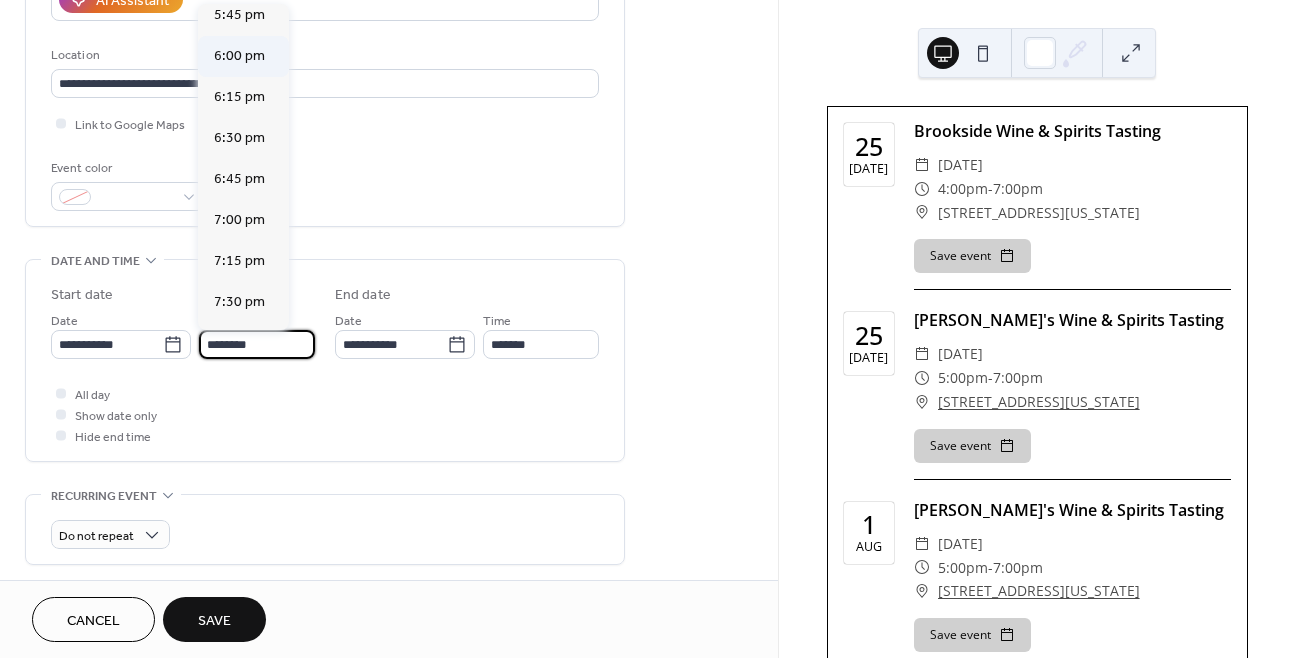 type on "*******" 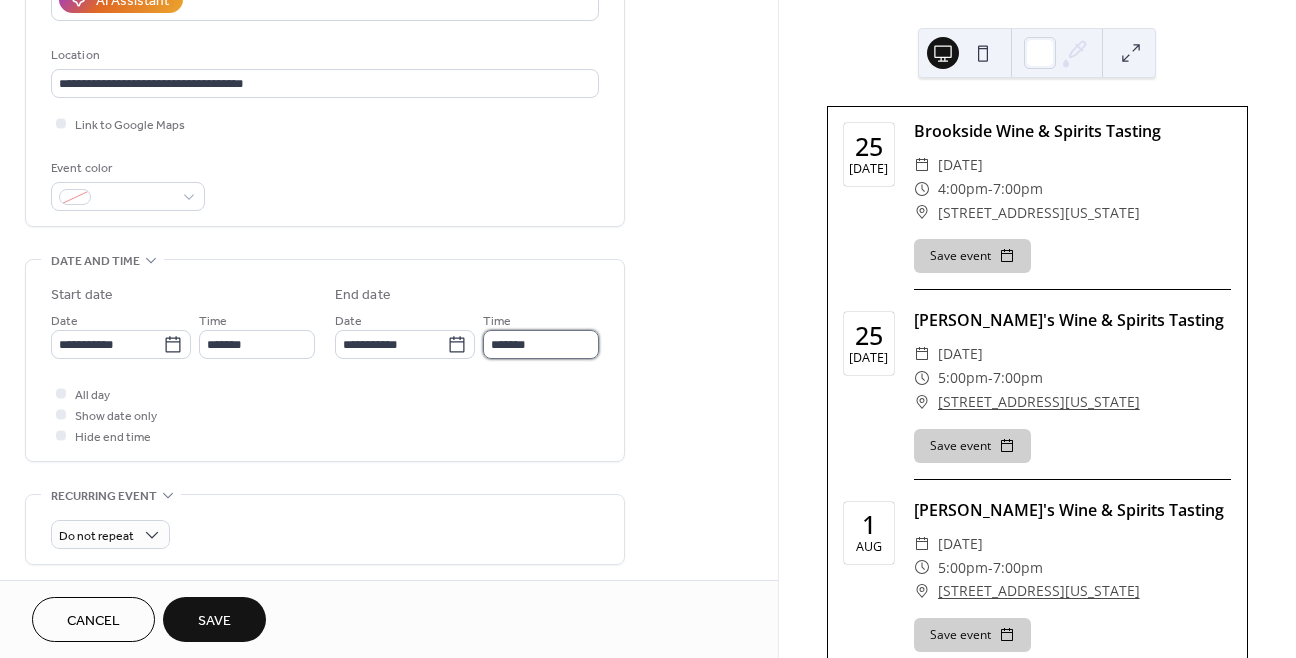 click on "*******" at bounding box center [541, 344] 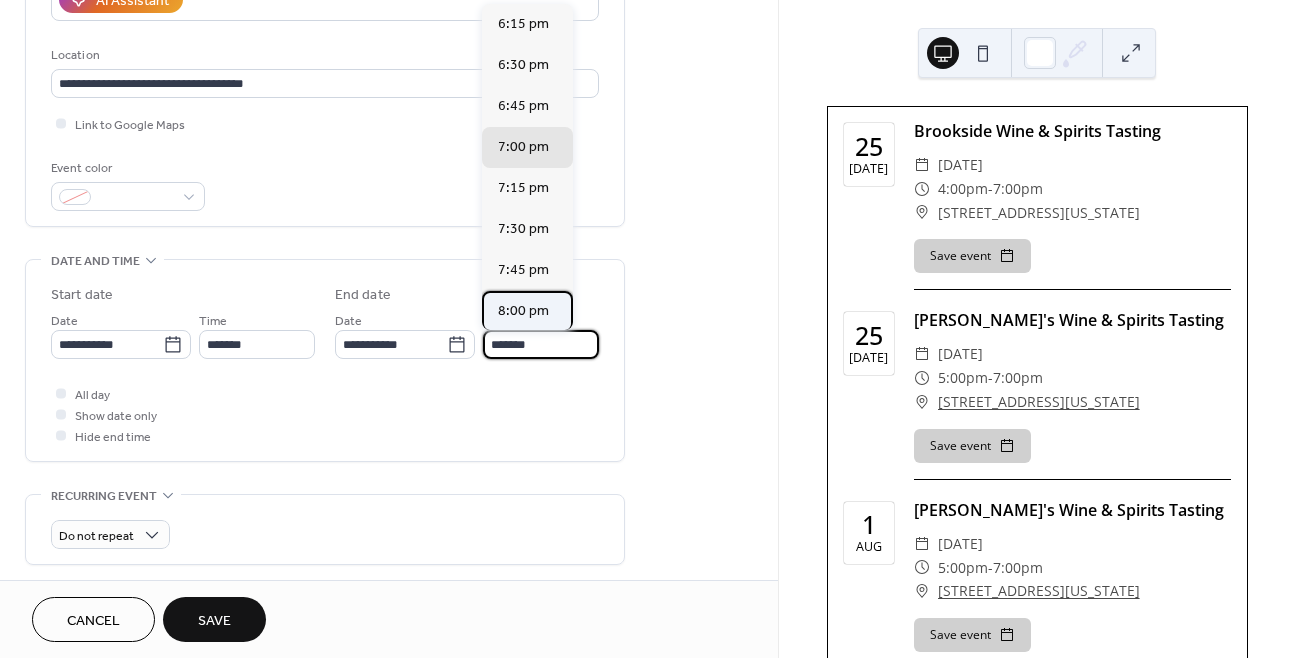 click on "8:00 pm" at bounding box center (523, 311) 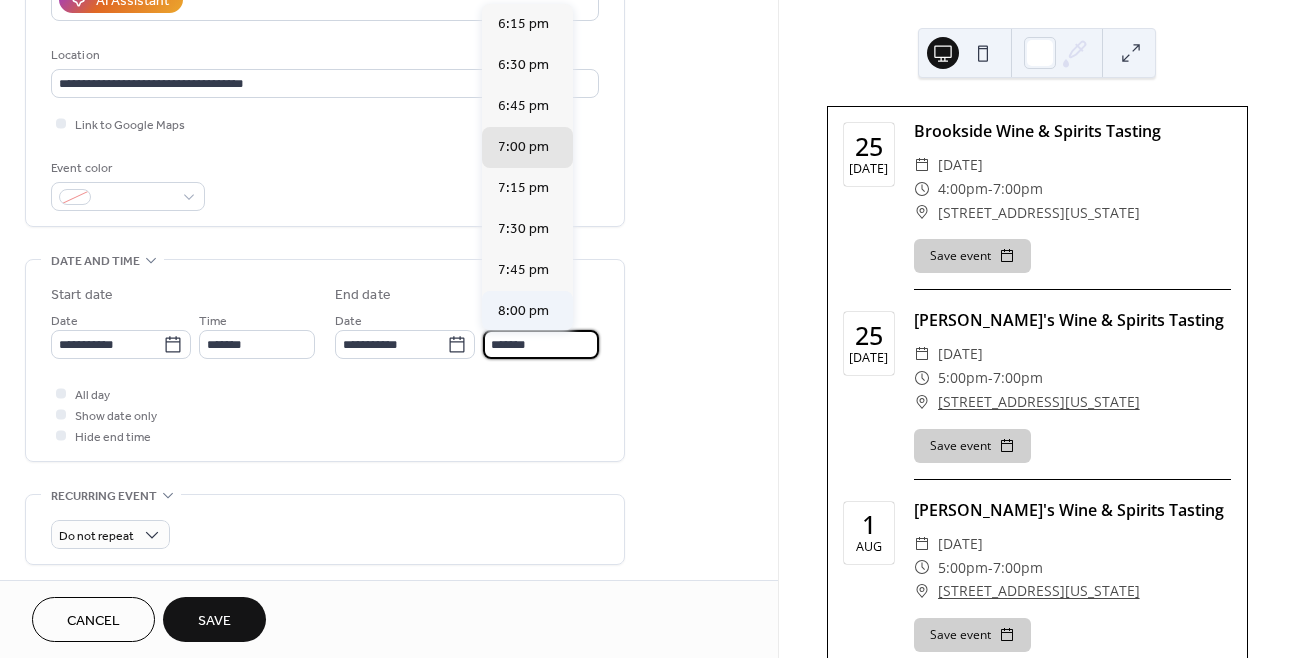 type on "*******" 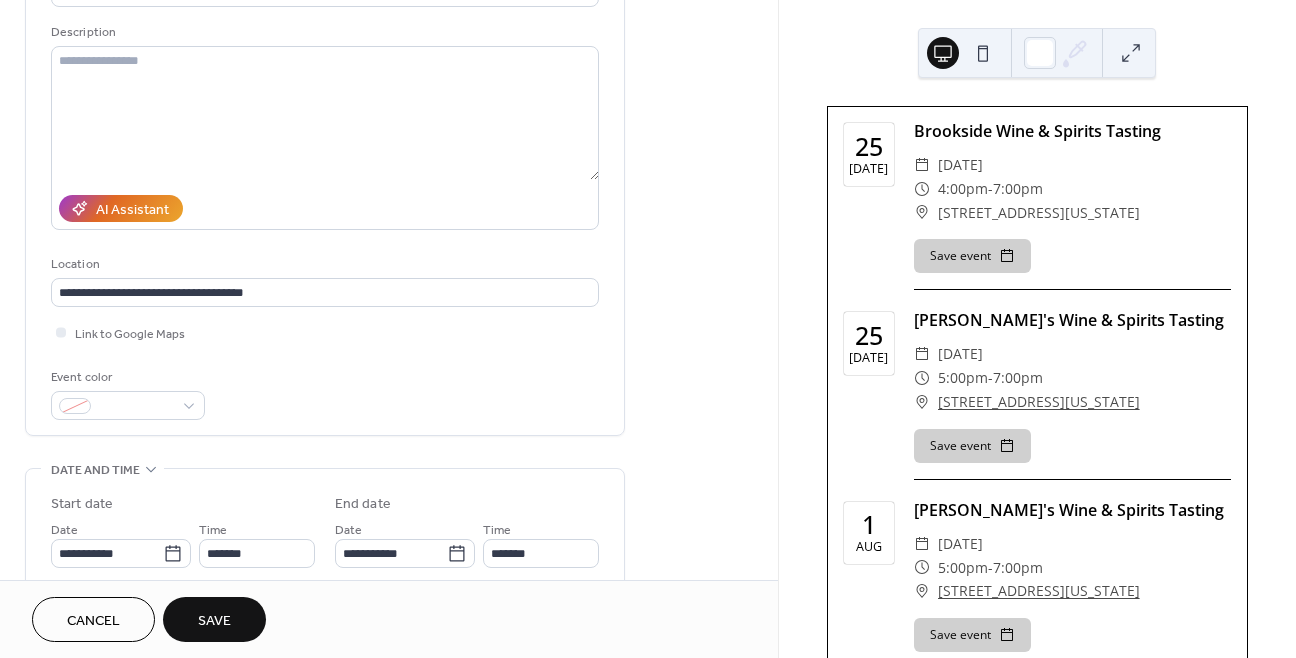 scroll, scrollTop: 0, scrollLeft: 0, axis: both 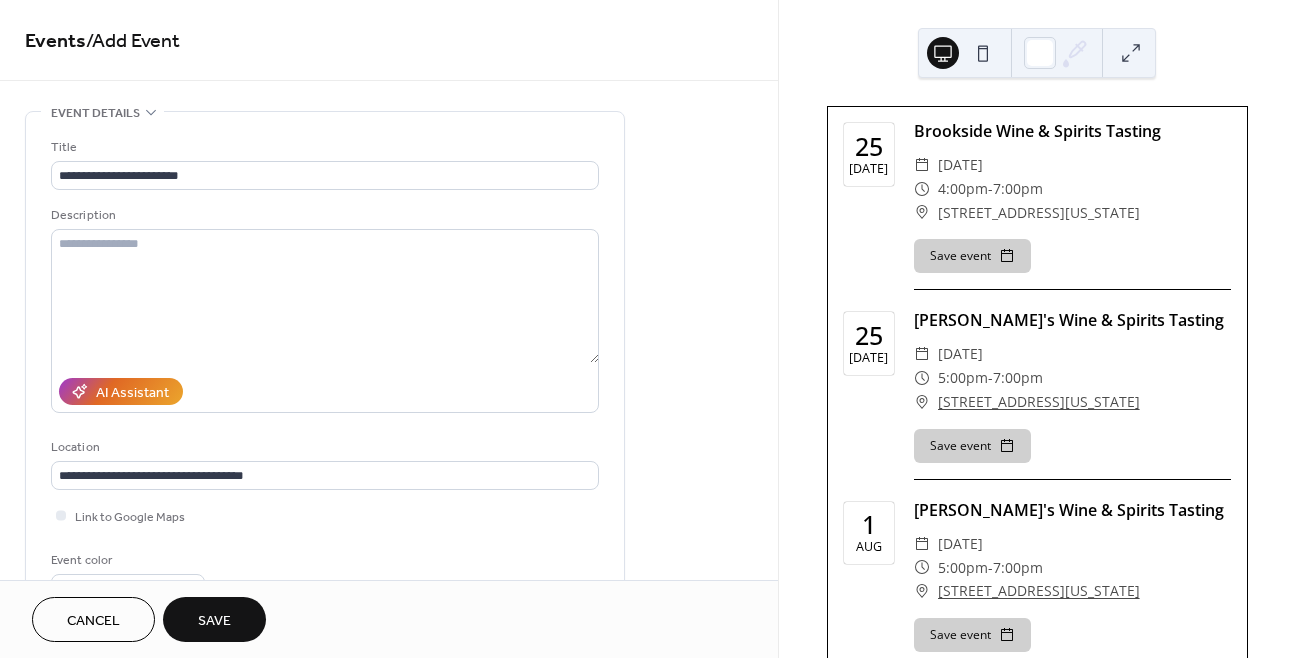 click on "Save" at bounding box center [214, 621] 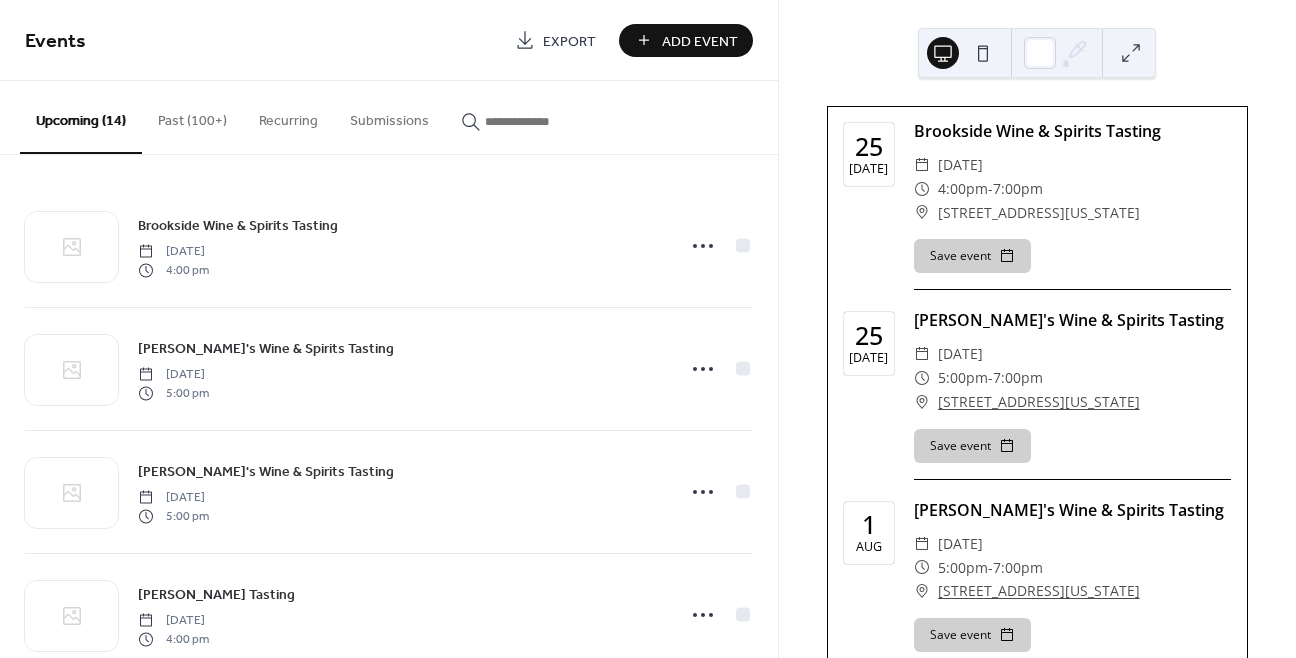 click on "Add Event" at bounding box center (700, 41) 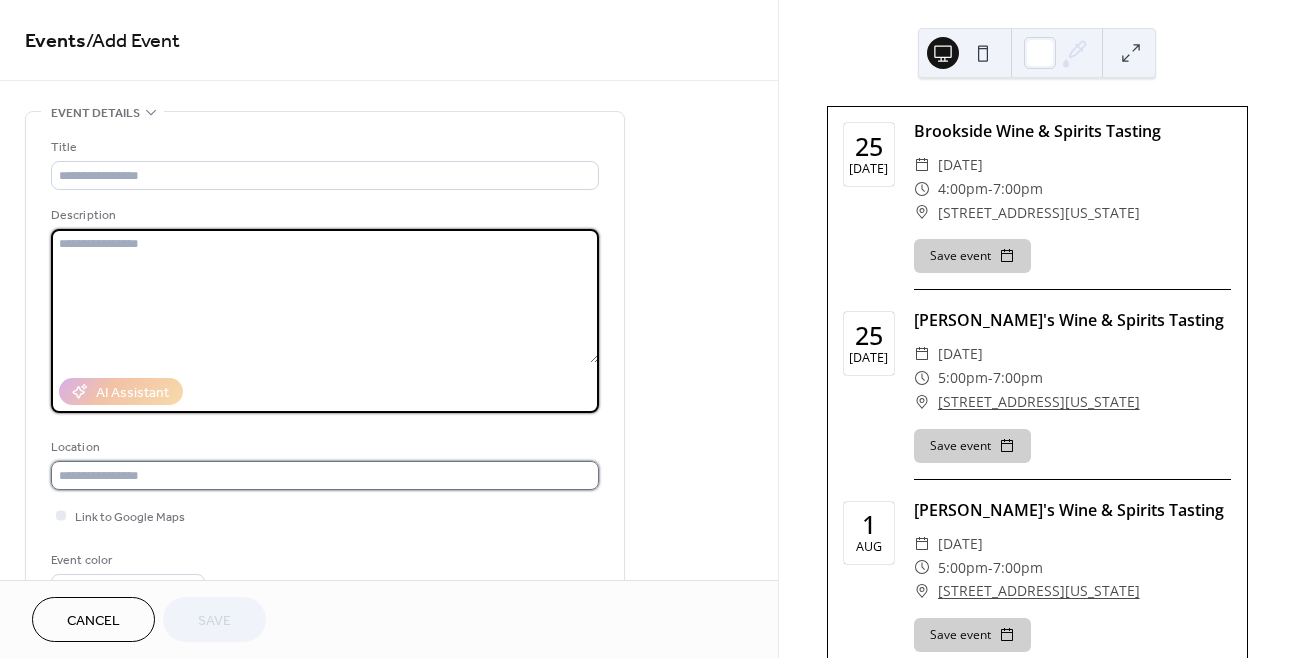 click at bounding box center [325, 475] 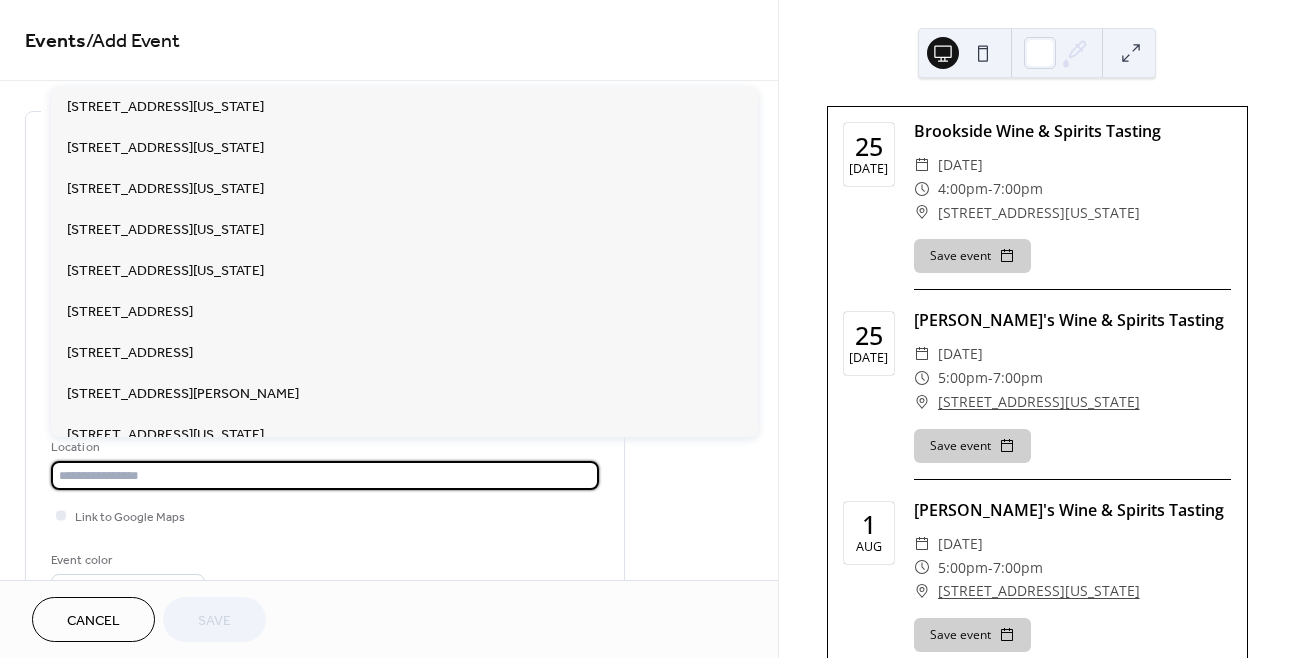paste on "**********" 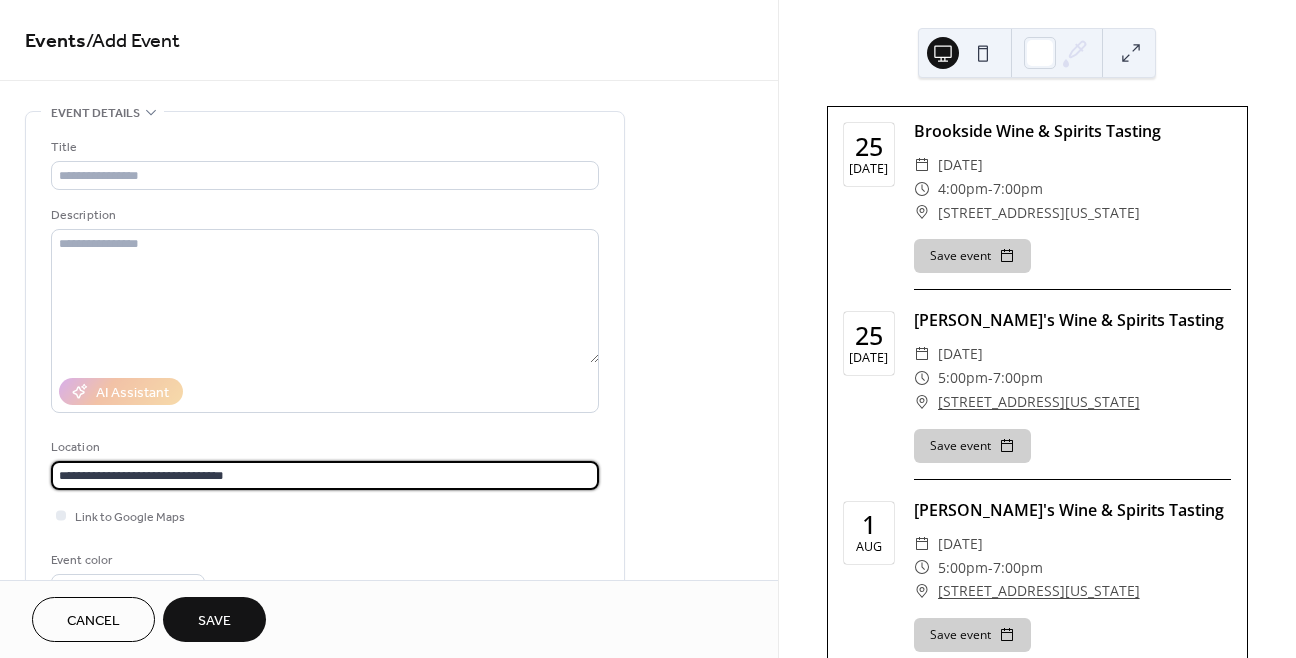 type on "**********" 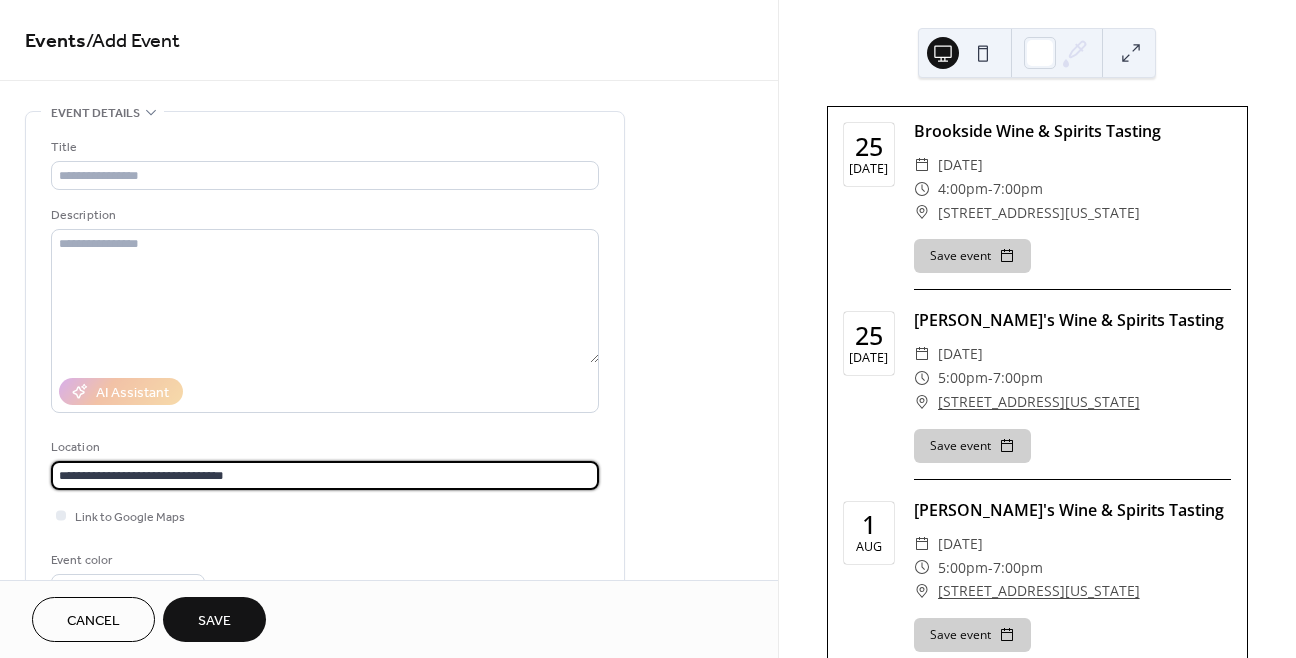 type 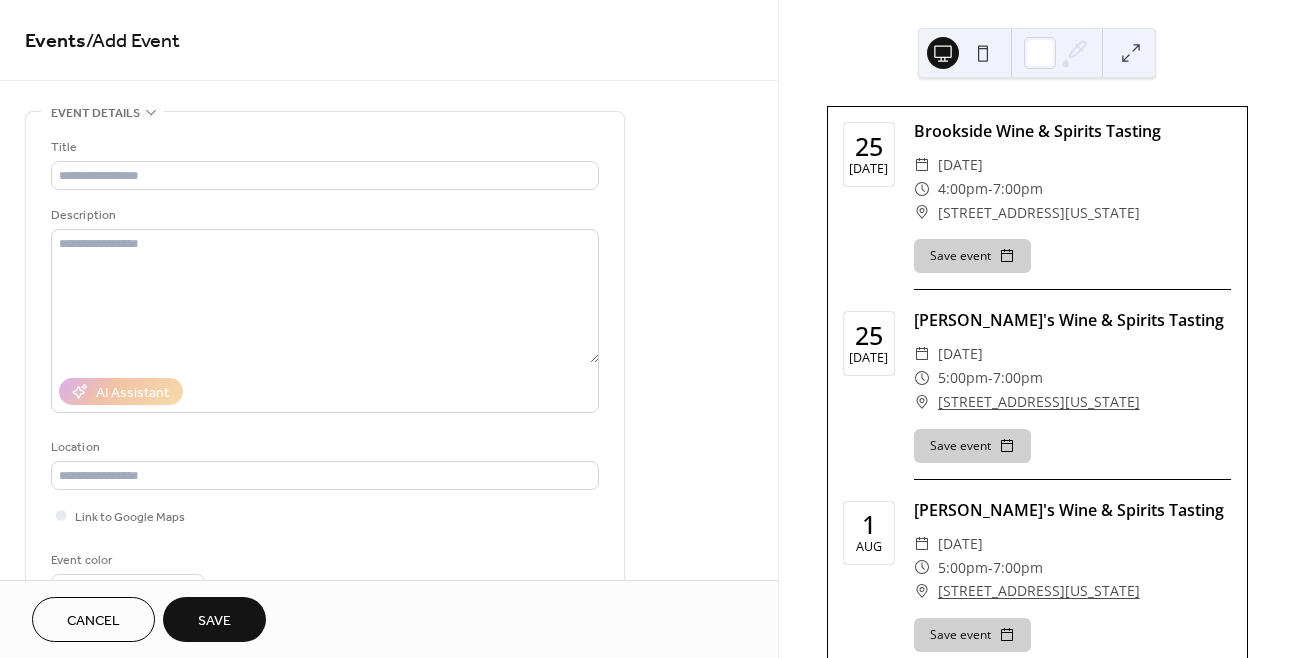 click on "**********" at bounding box center (389, 290) 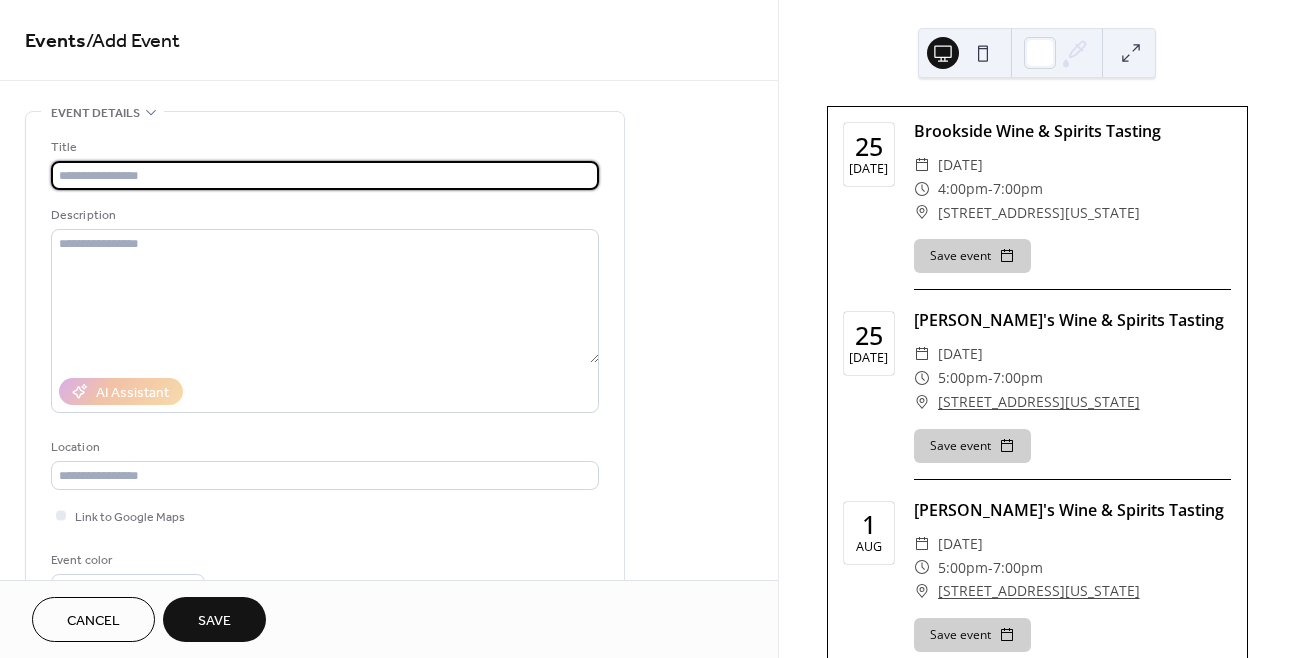 click at bounding box center (325, 175) 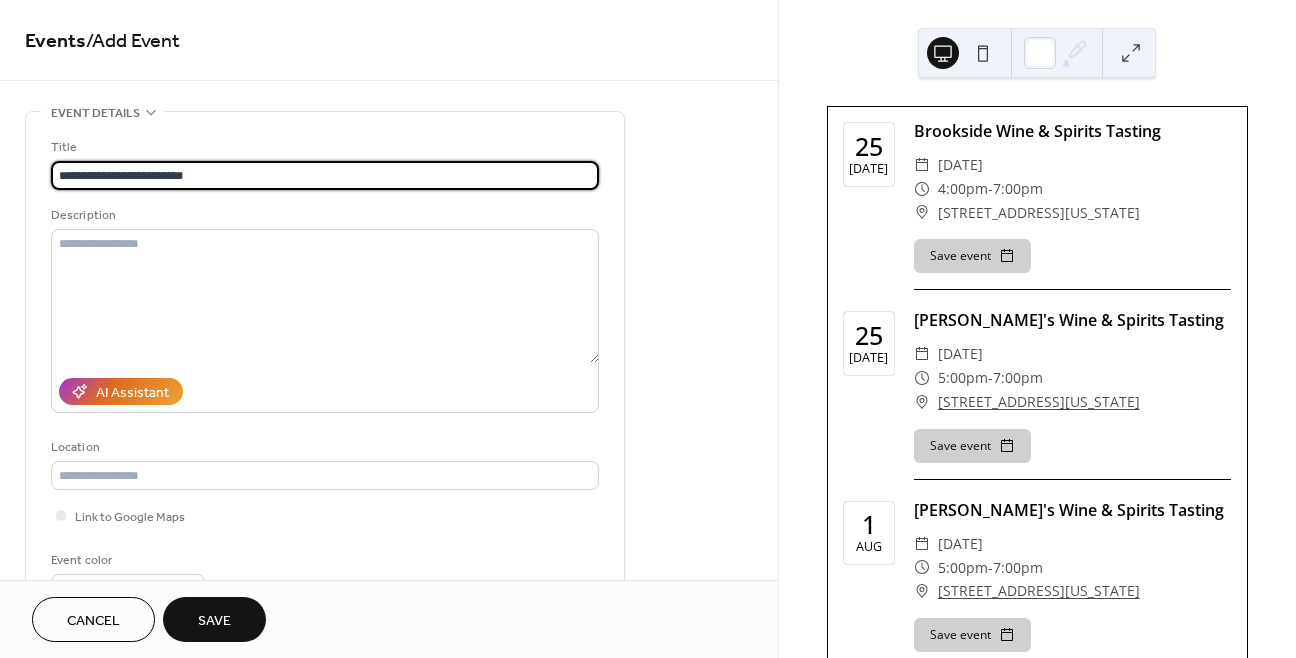 click on "**********" at bounding box center [325, 175] 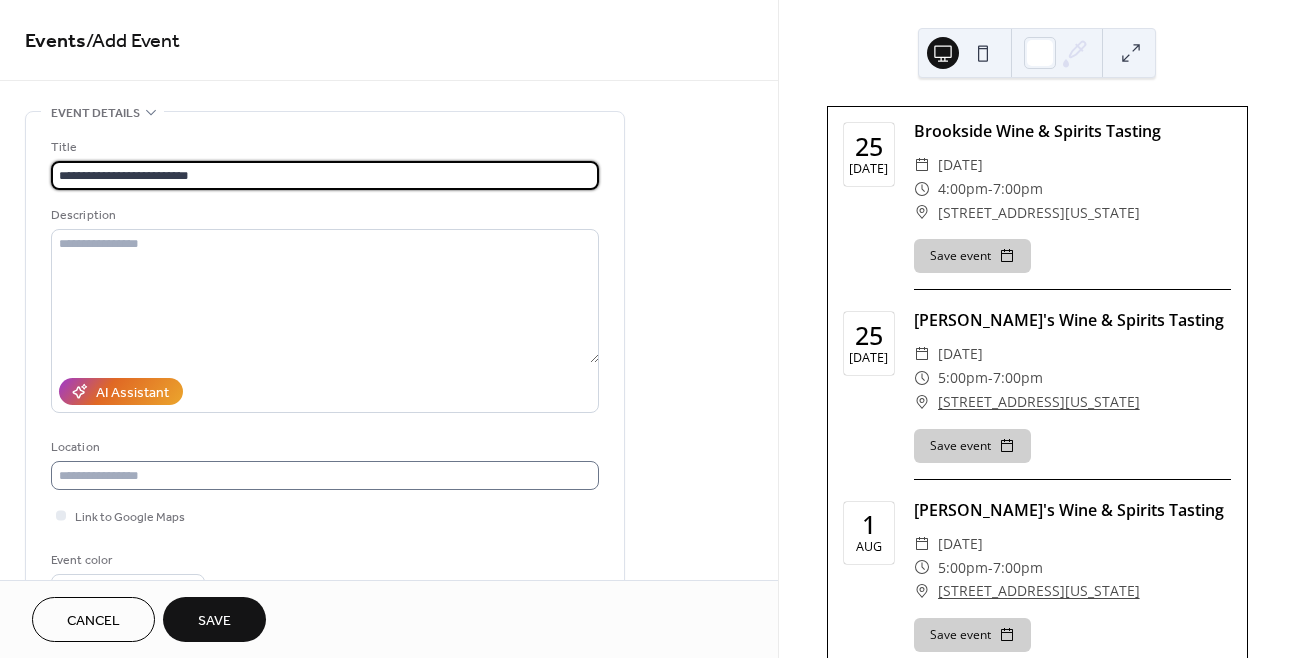 type on "**********" 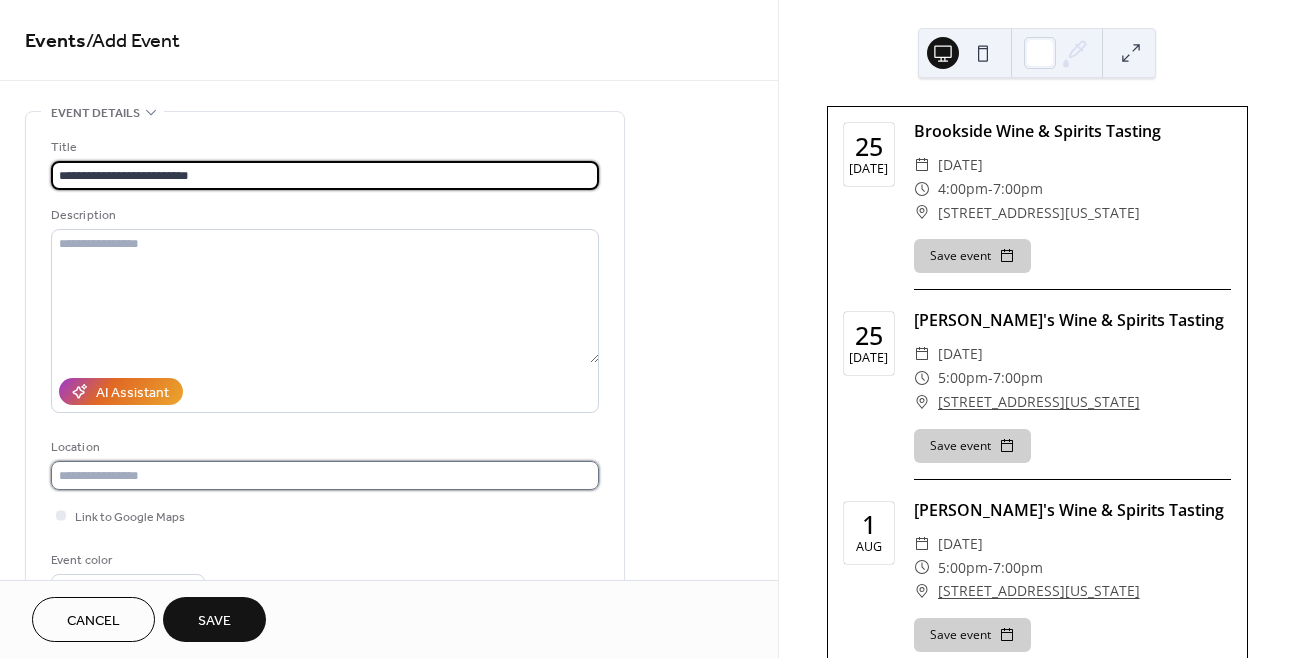 click at bounding box center [325, 475] 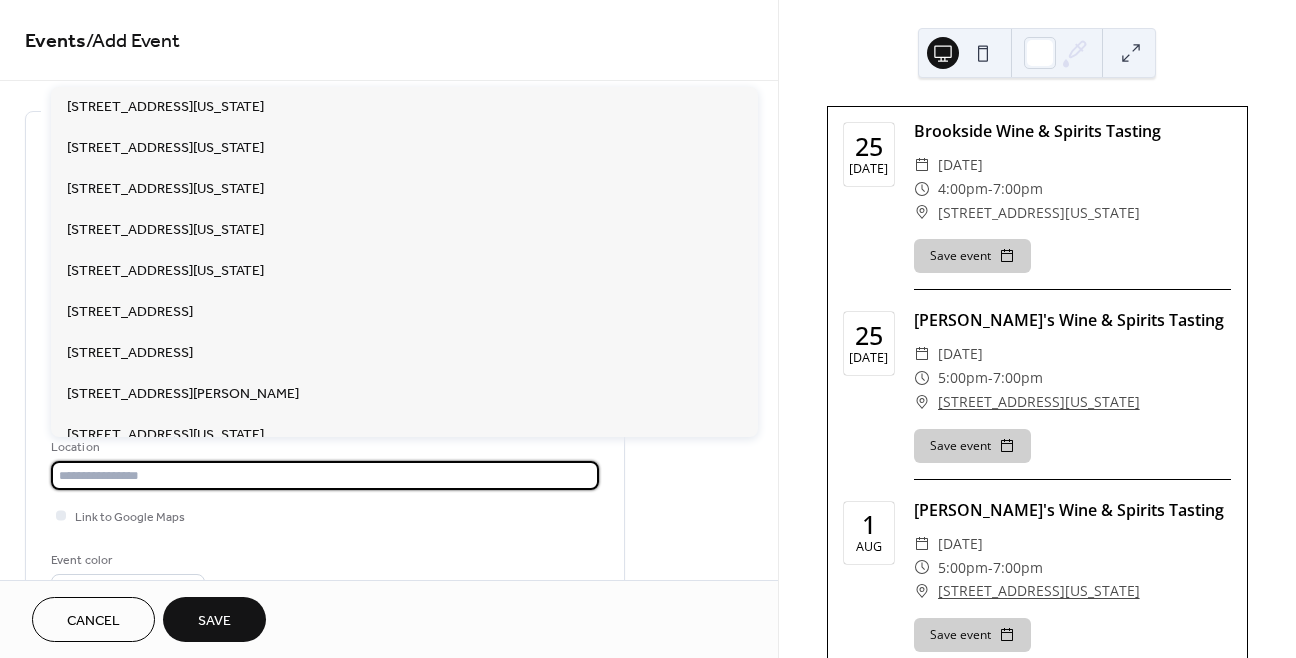 paste on "**********" 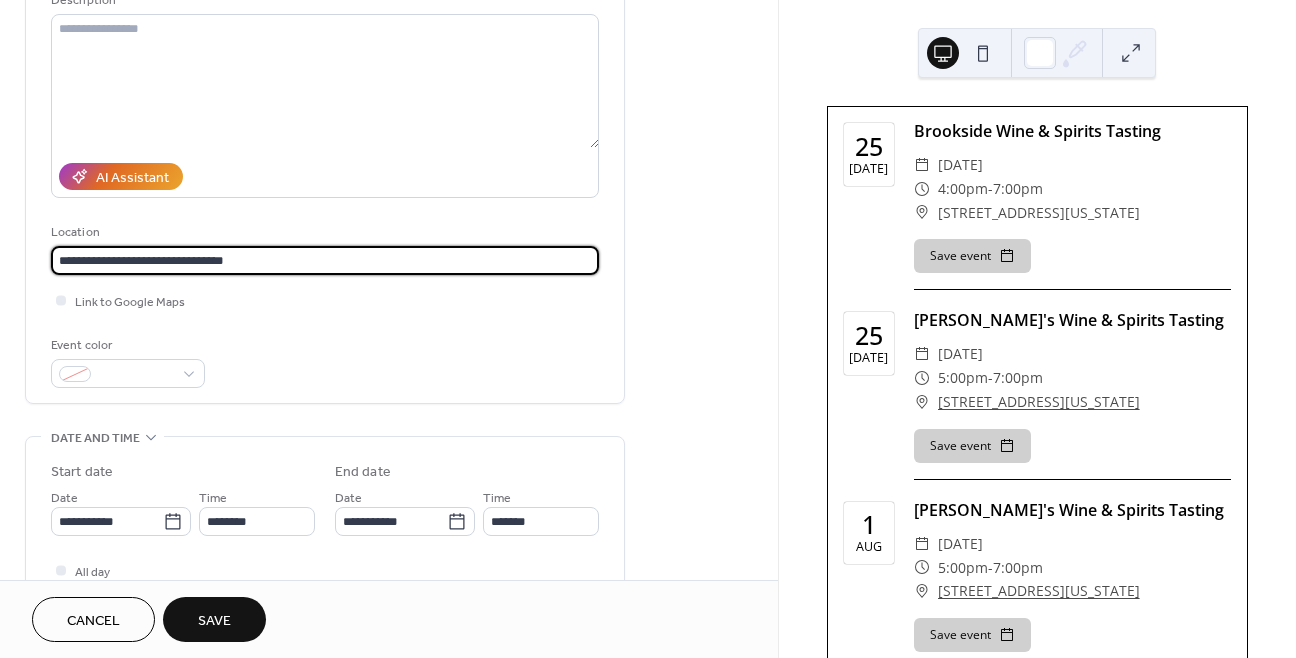 scroll, scrollTop: 229, scrollLeft: 0, axis: vertical 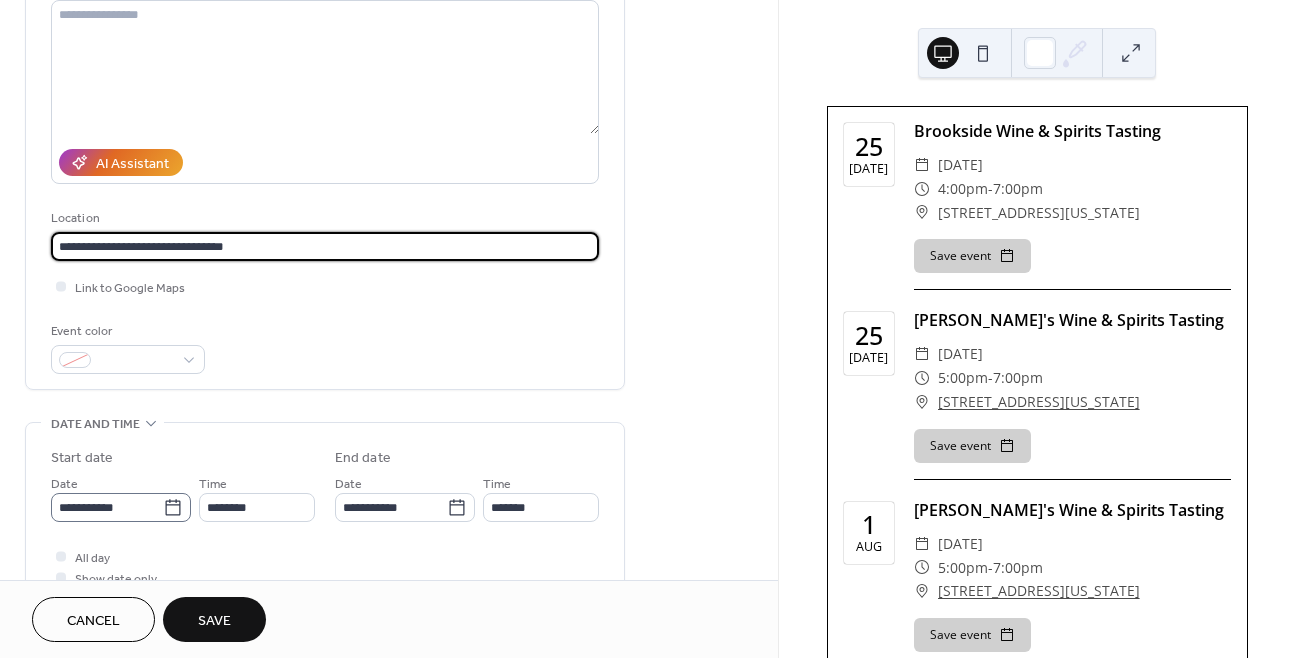 type on "**********" 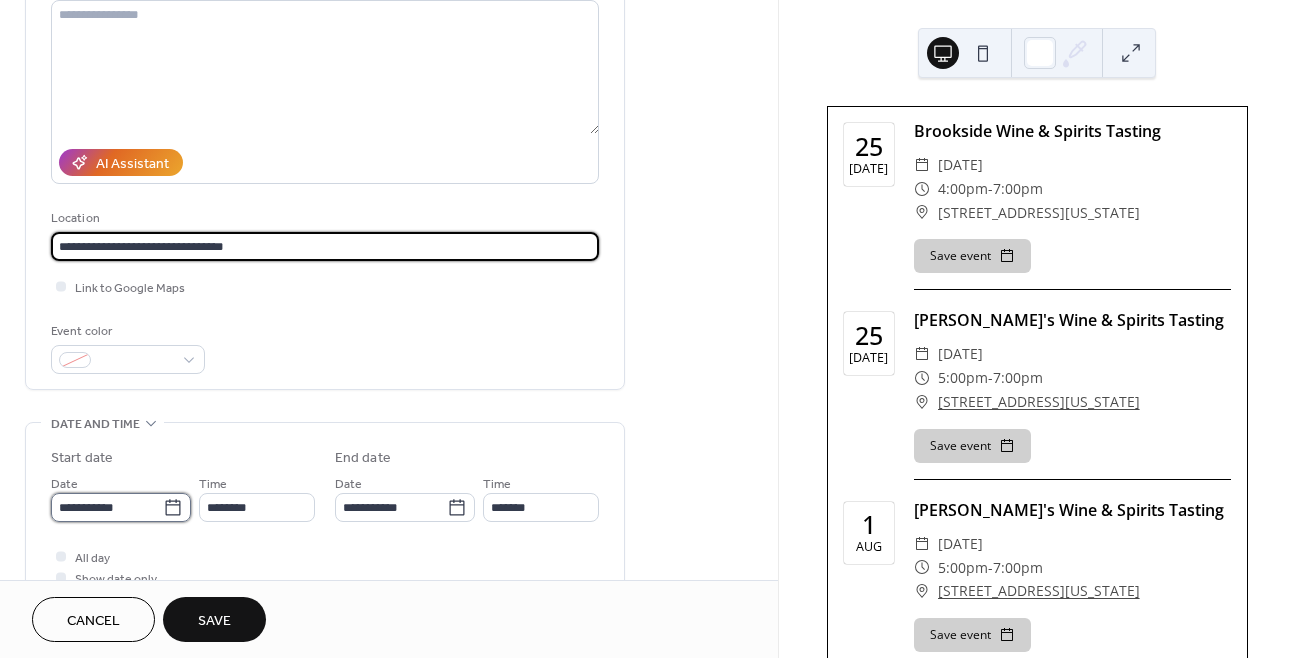 click on "**********" at bounding box center (107, 507) 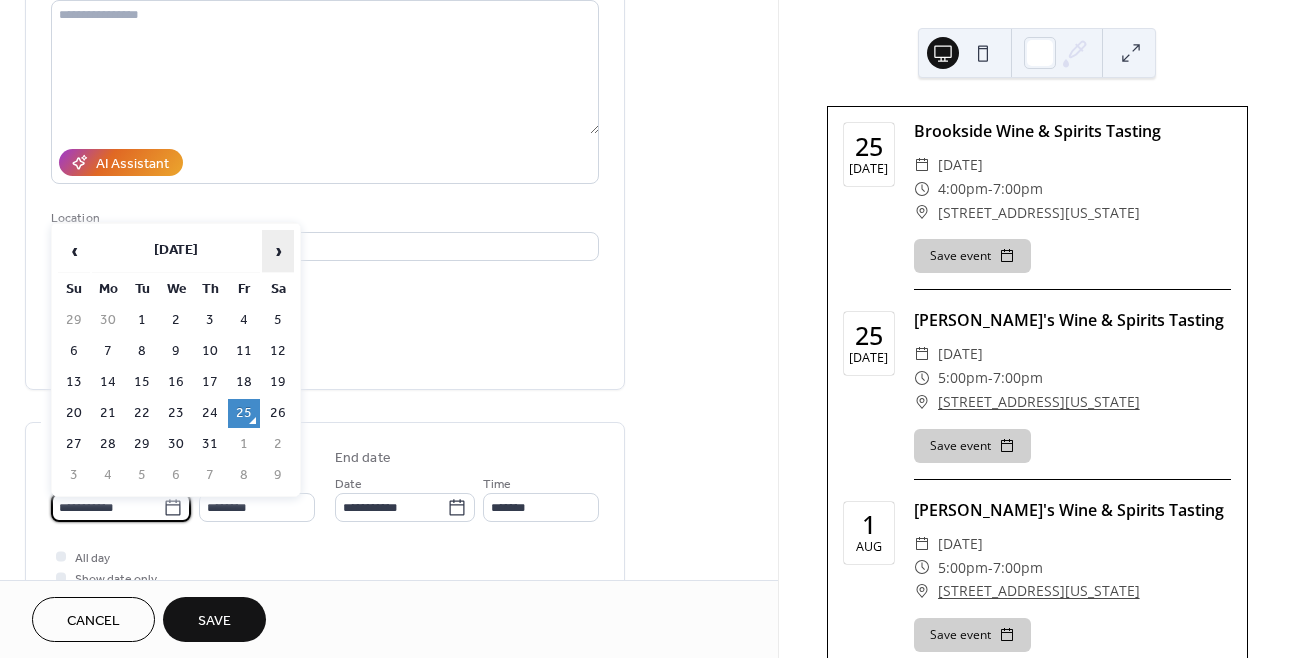 click on "›" at bounding box center [278, 251] 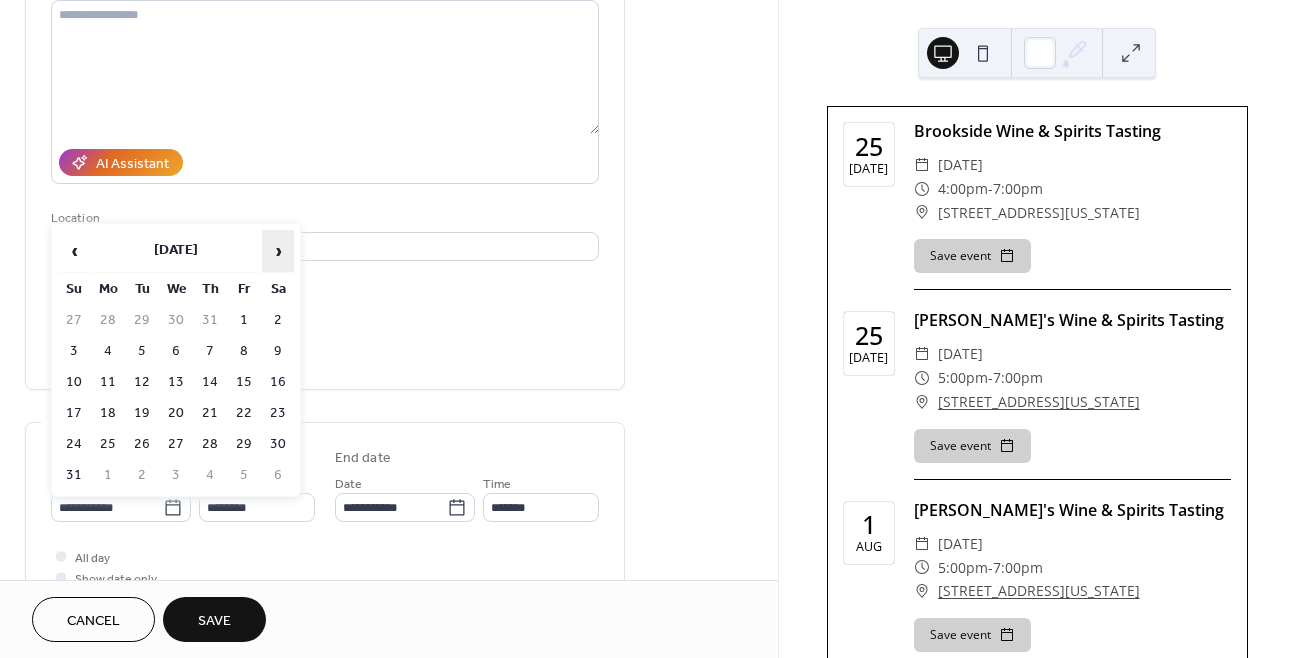 click on "›" at bounding box center [278, 251] 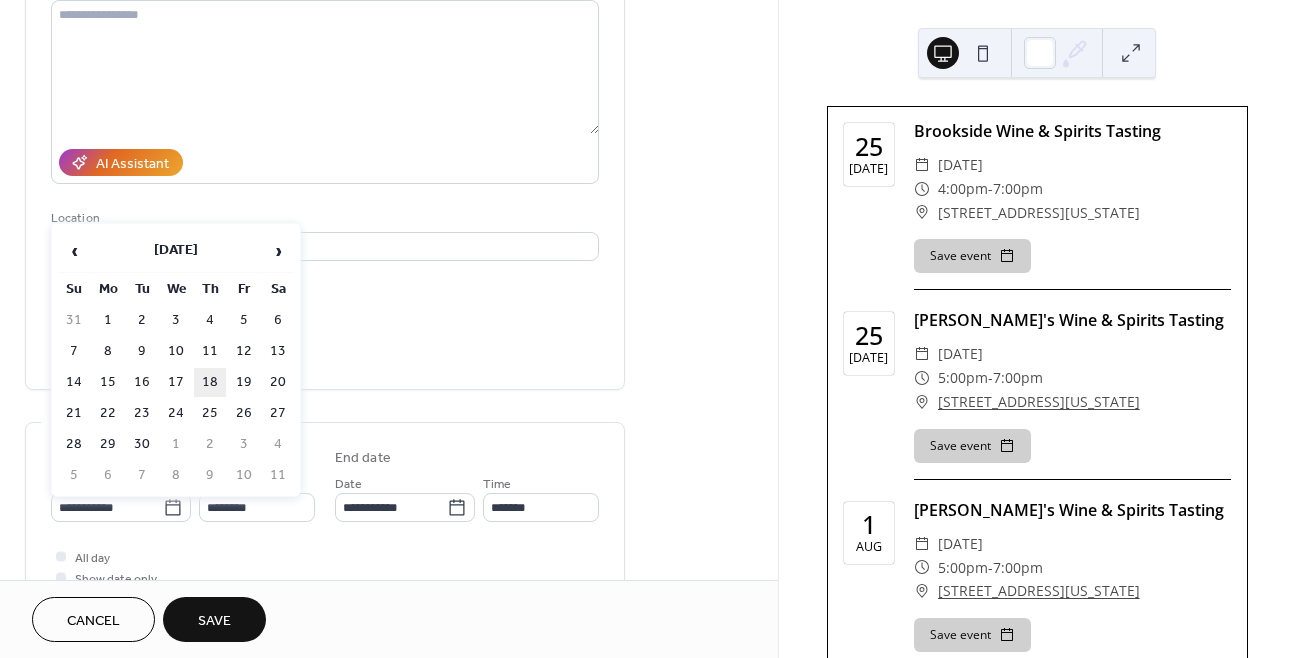click on "18" at bounding box center (210, 382) 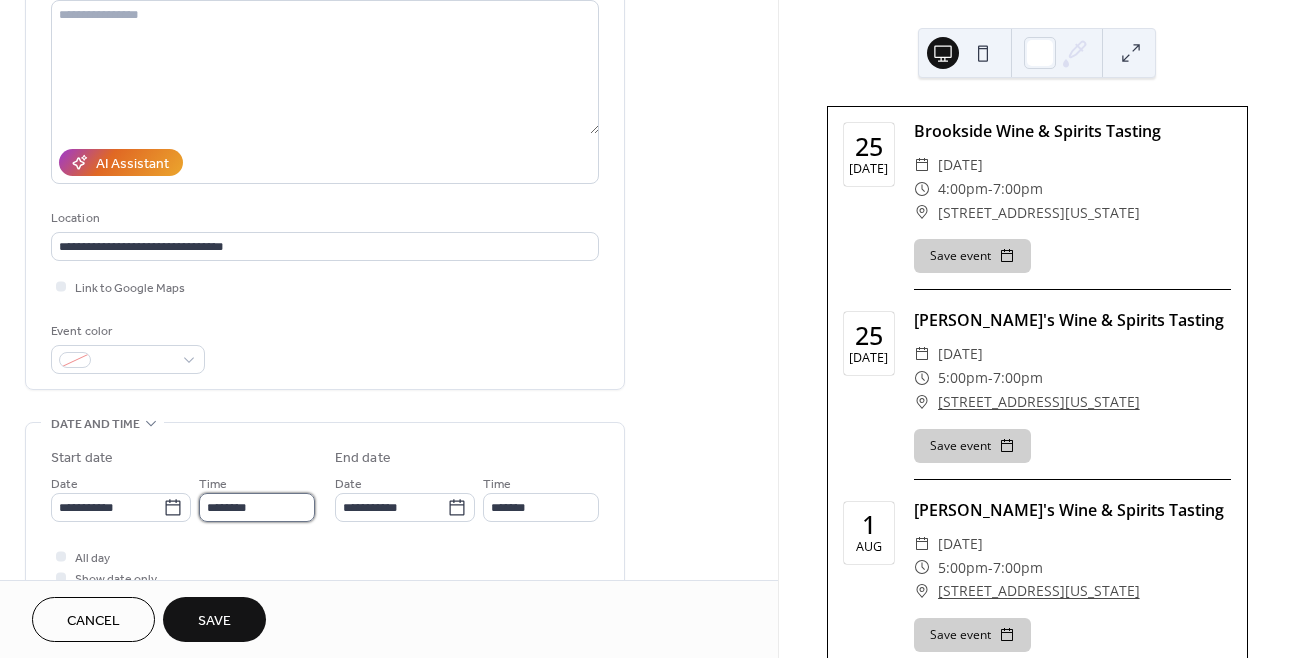 click on "********" at bounding box center (257, 507) 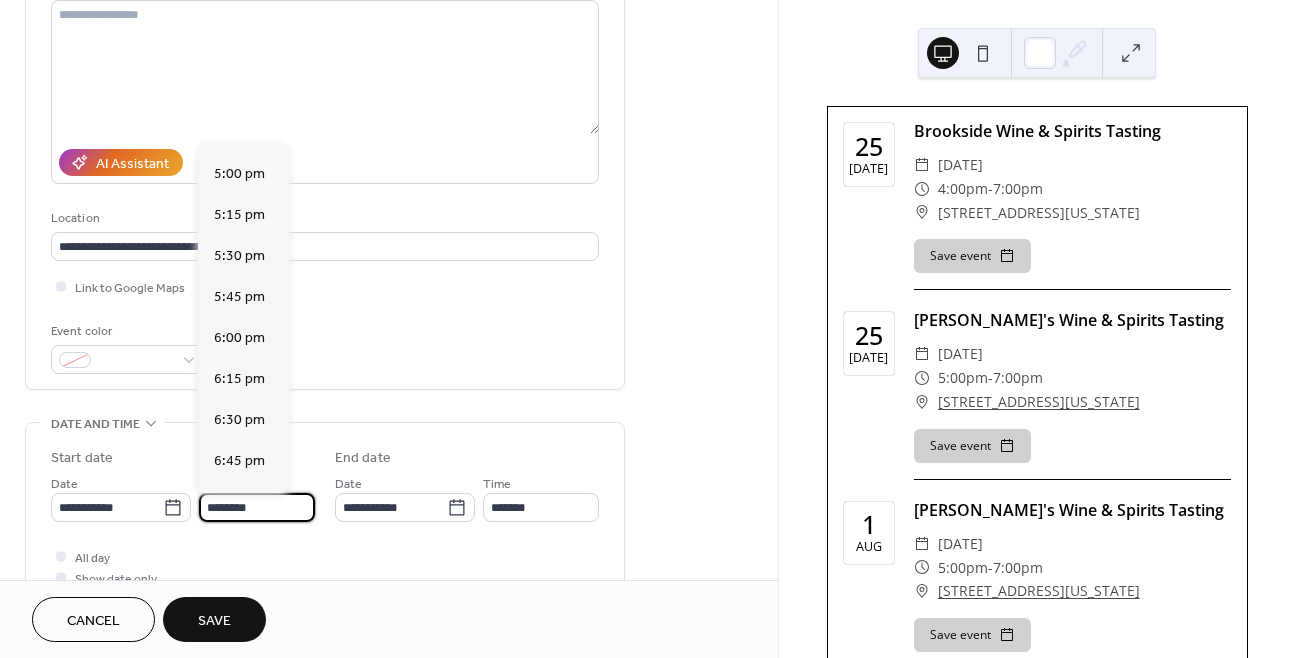 scroll, scrollTop: 3254, scrollLeft: 0, axis: vertical 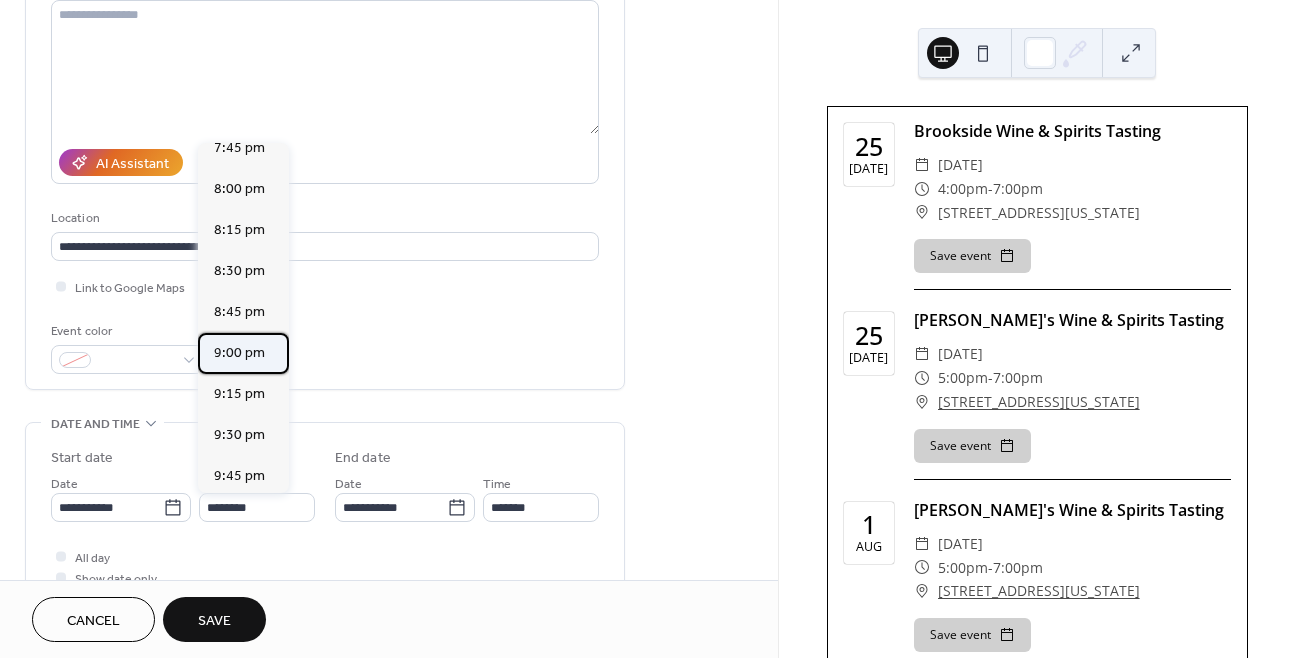 click on "9:00 pm" at bounding box center [243, 353] 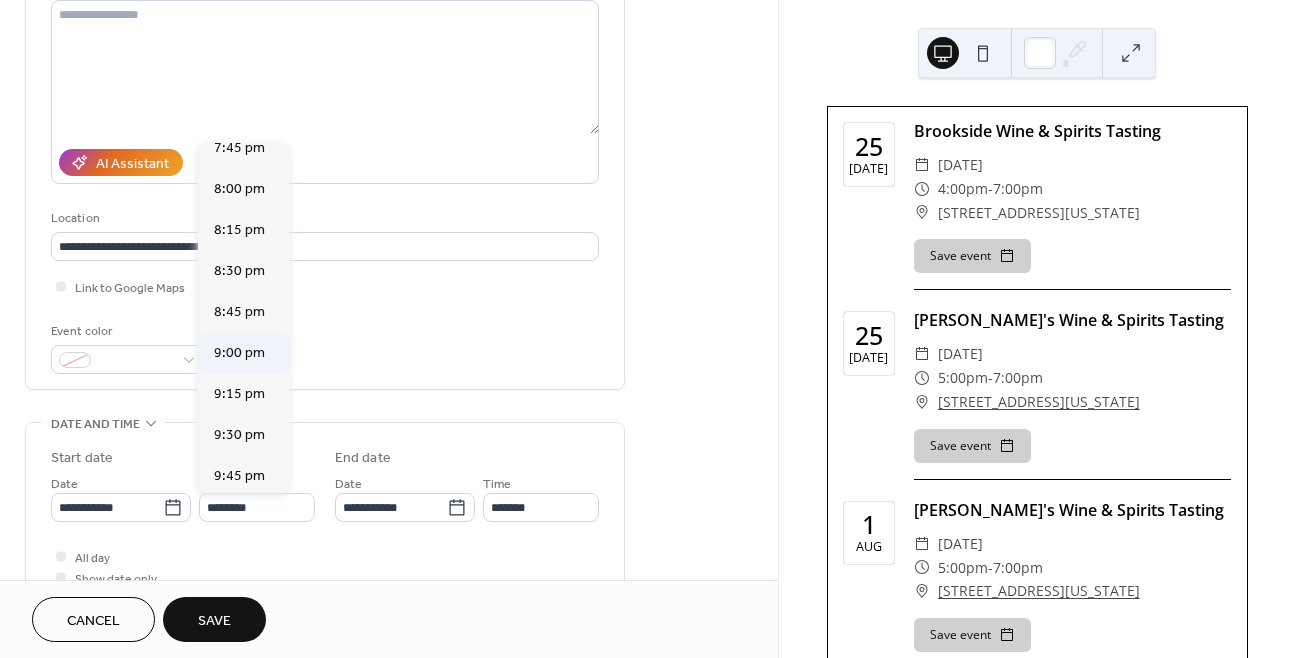 type on "*******" 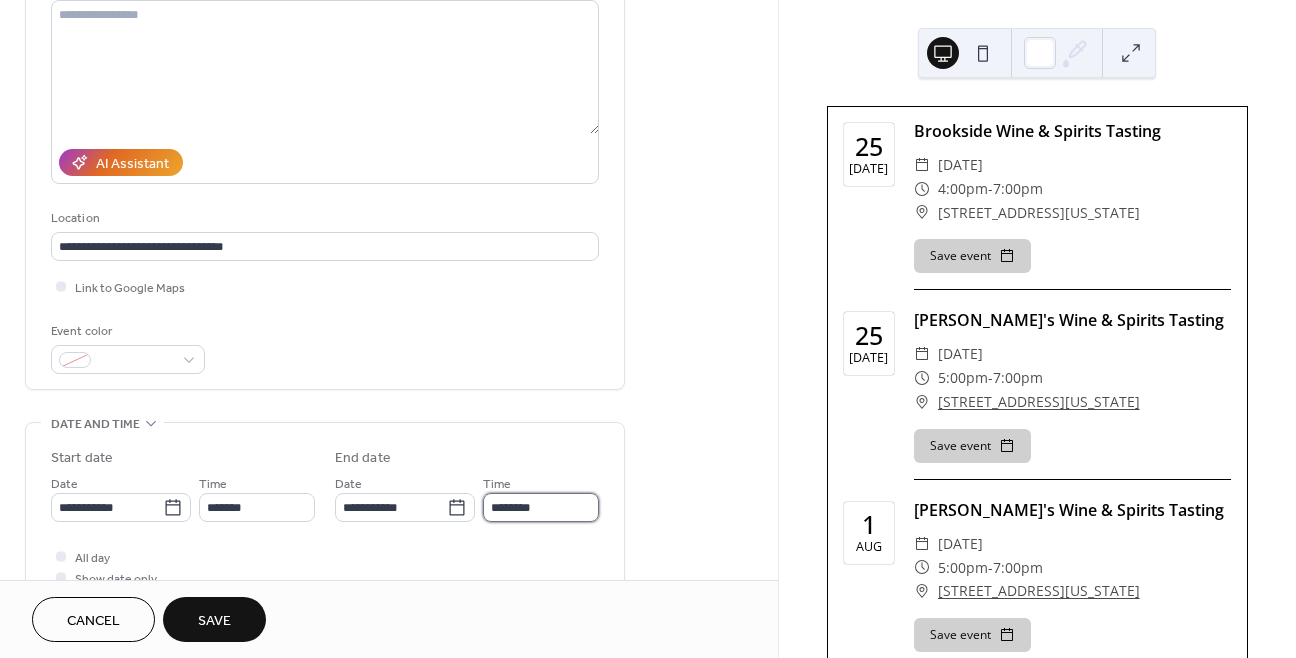 click on "********" at bounding box center [541, 507] 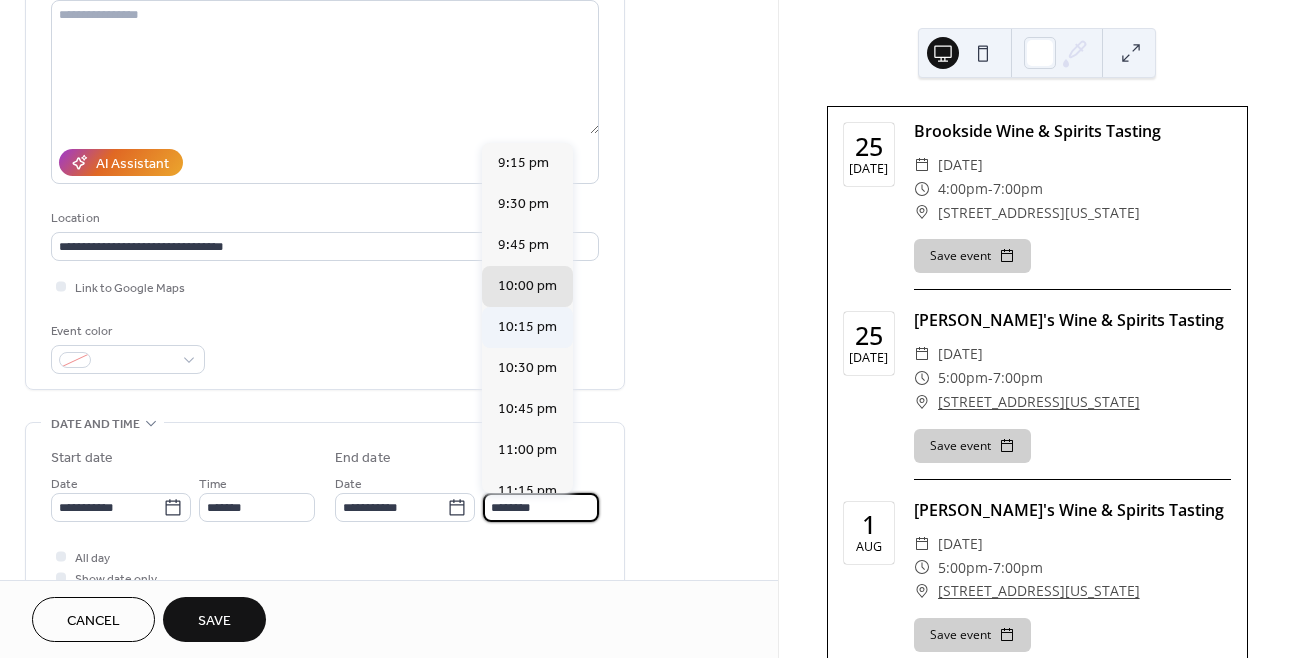 scroll, scrollTop: 95, scrollLeft: 0, axis: vertical 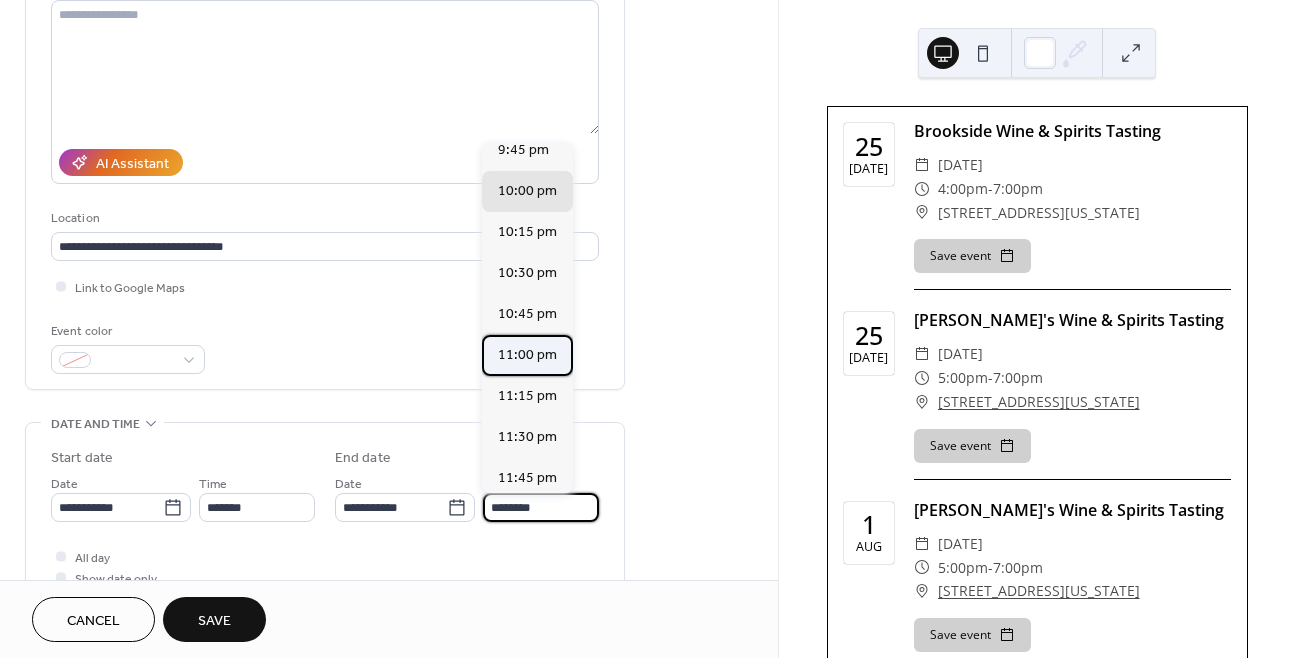 click on "11:00 pm" at bounding box center (527, 355) 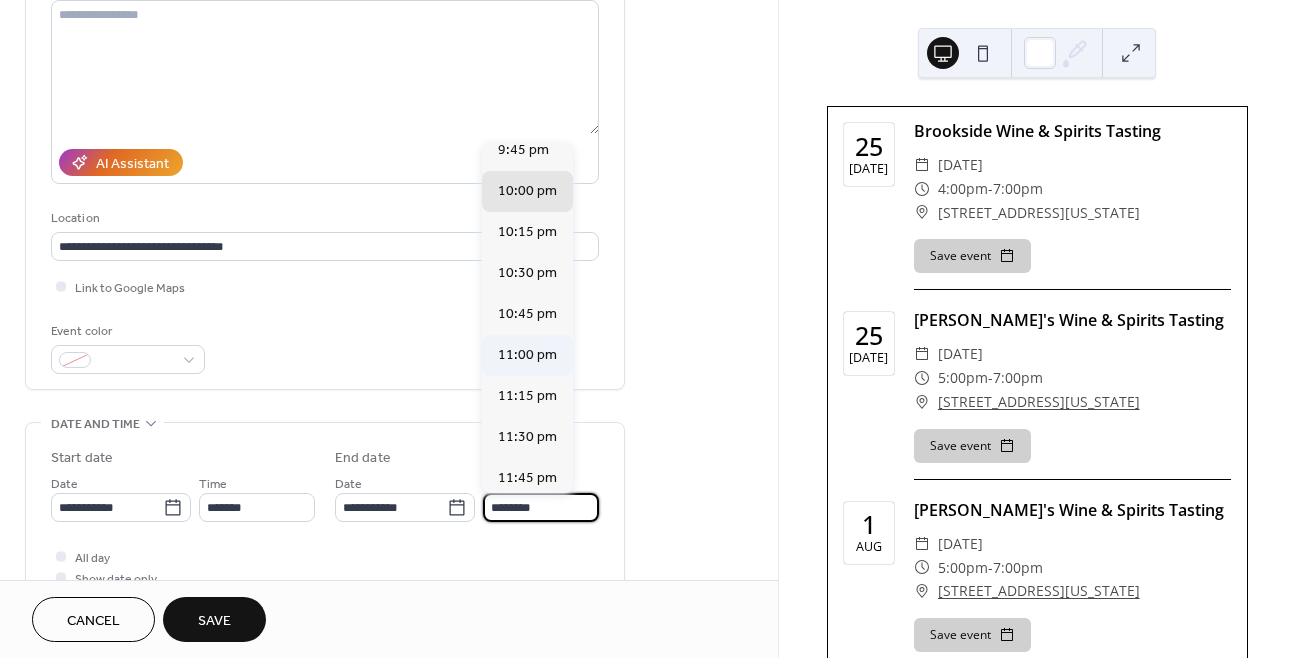 type on "********" 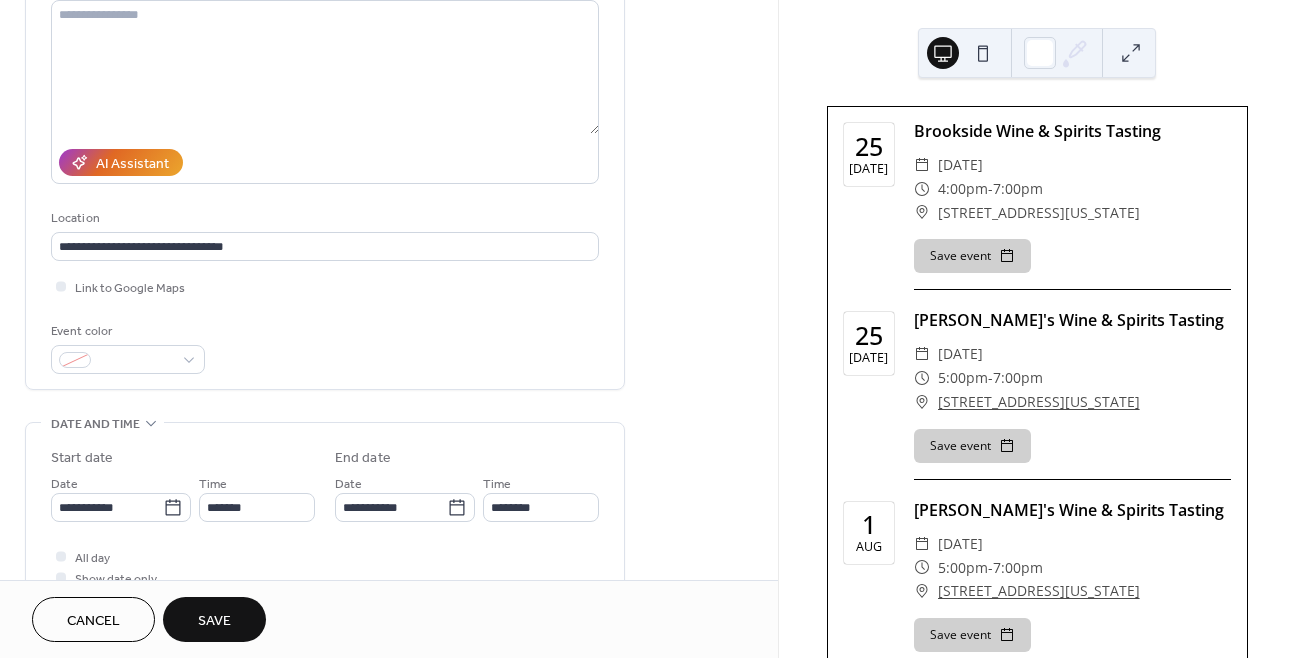 click on "Save" at bounding box center (214, 621) 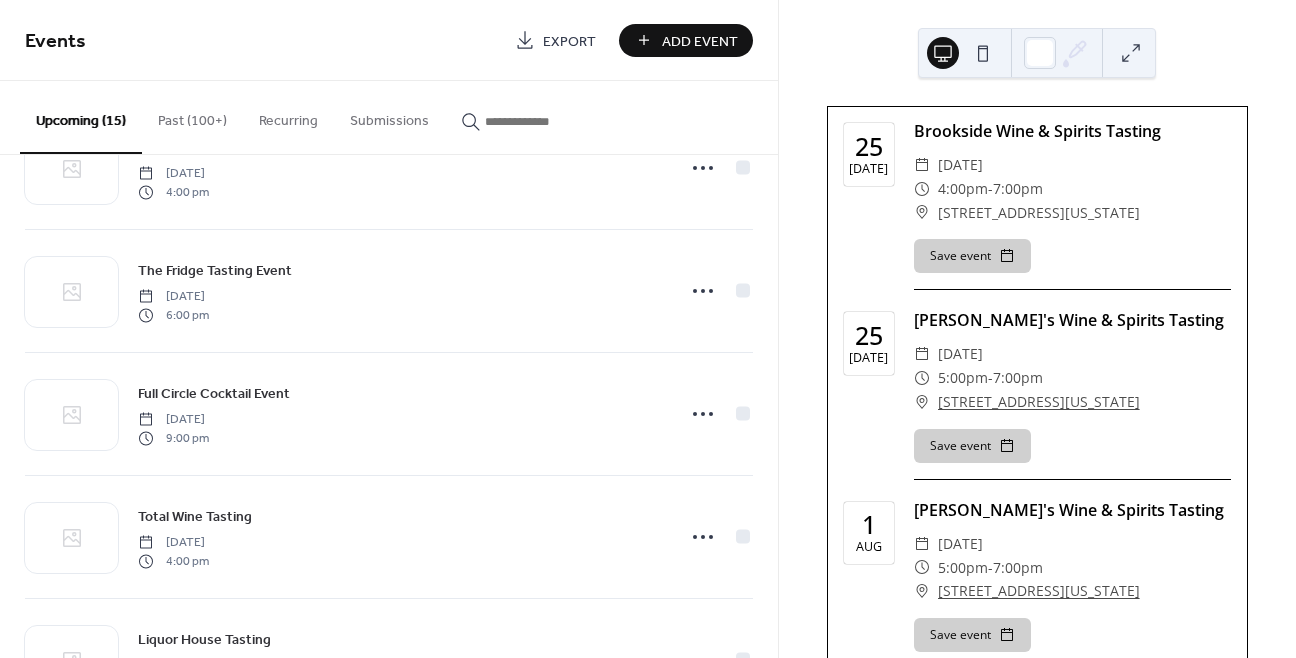 scroll, scrollTop: 1026, scrollLeft: 0, axis: vertical 